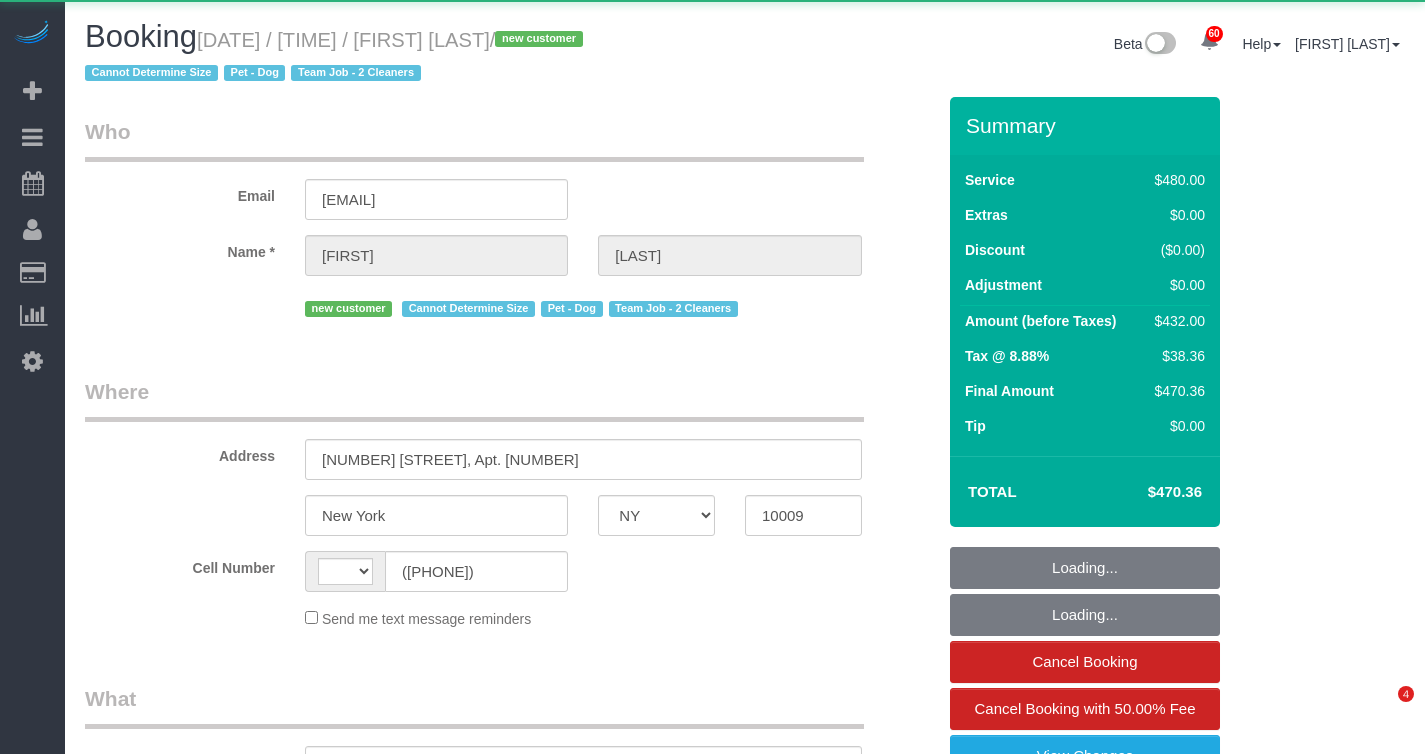 select on "NY" 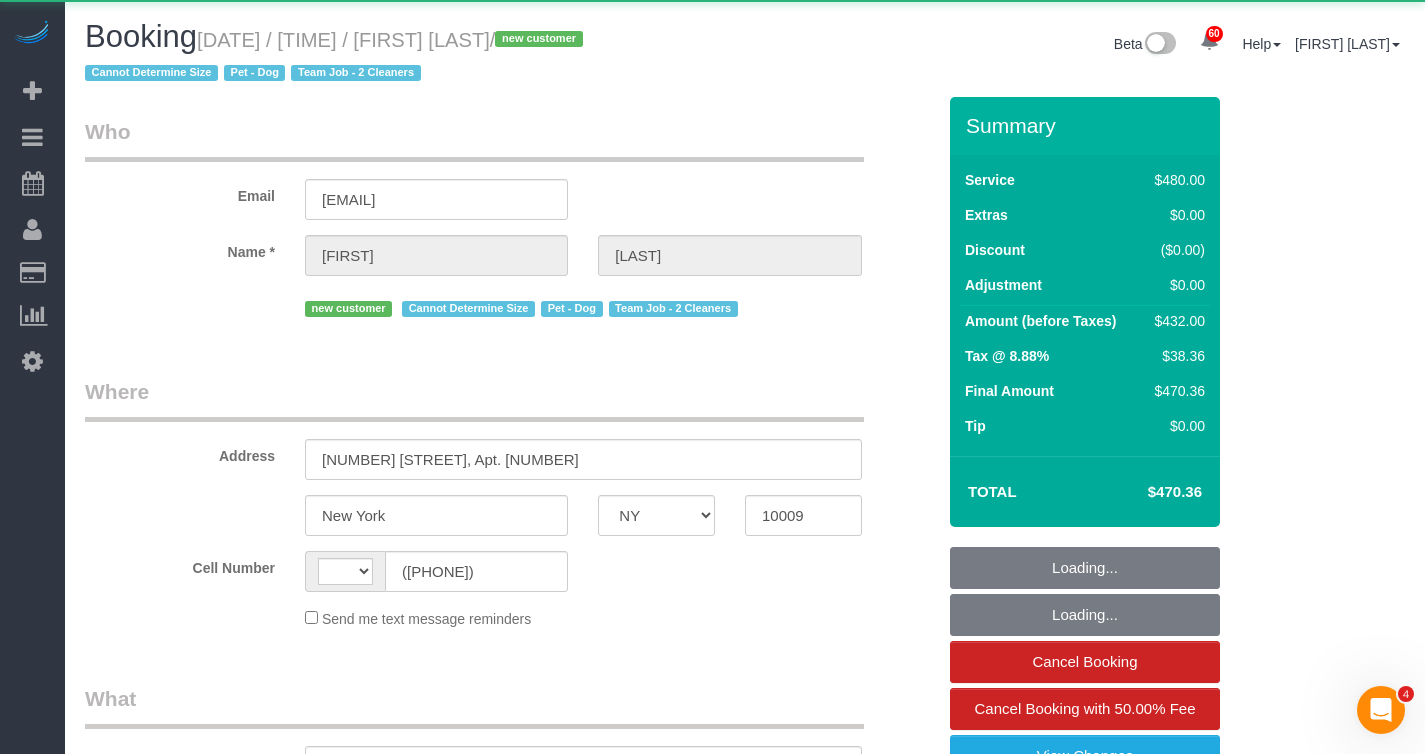 scroll, scrollTop: 0, scrollLeft: 0, axis: both 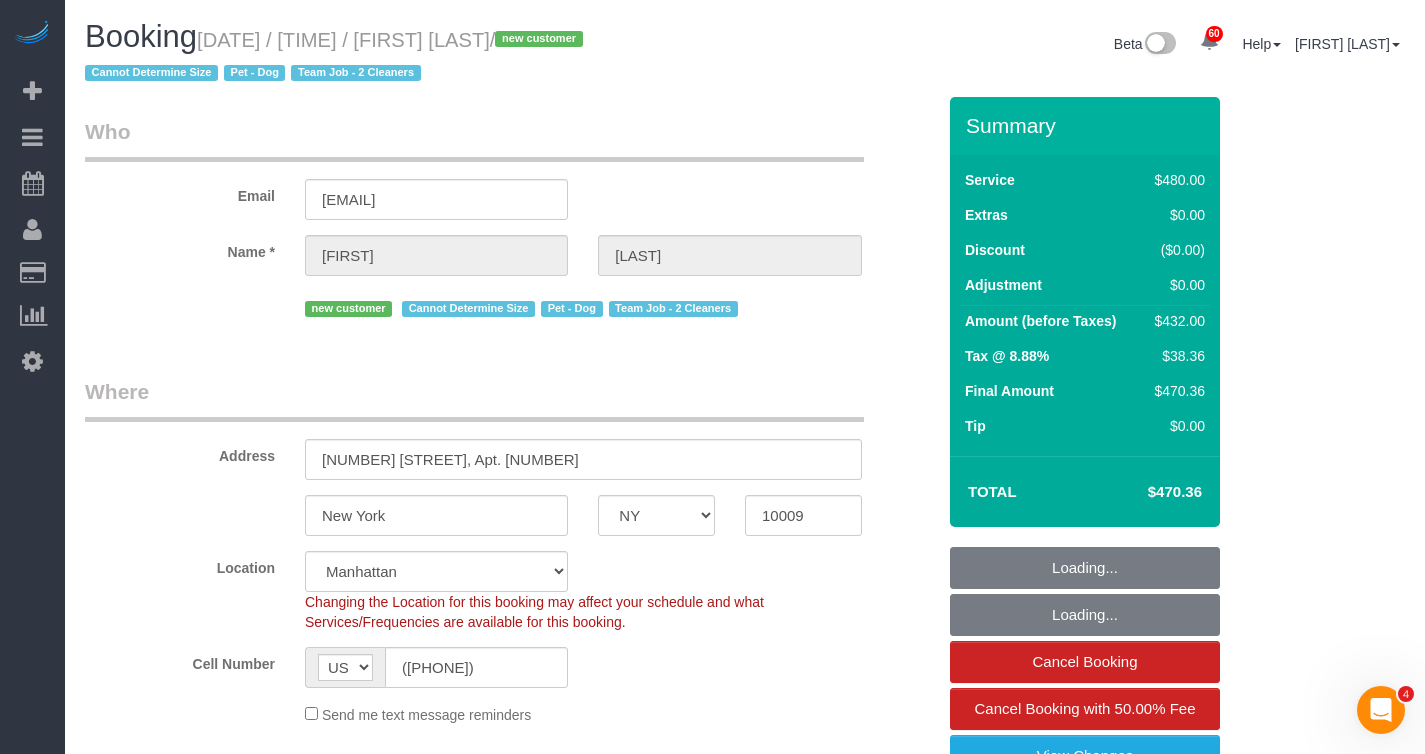 select on "string:stripe-pm_1Rm5784VGloSiKo7kPMfENCs" 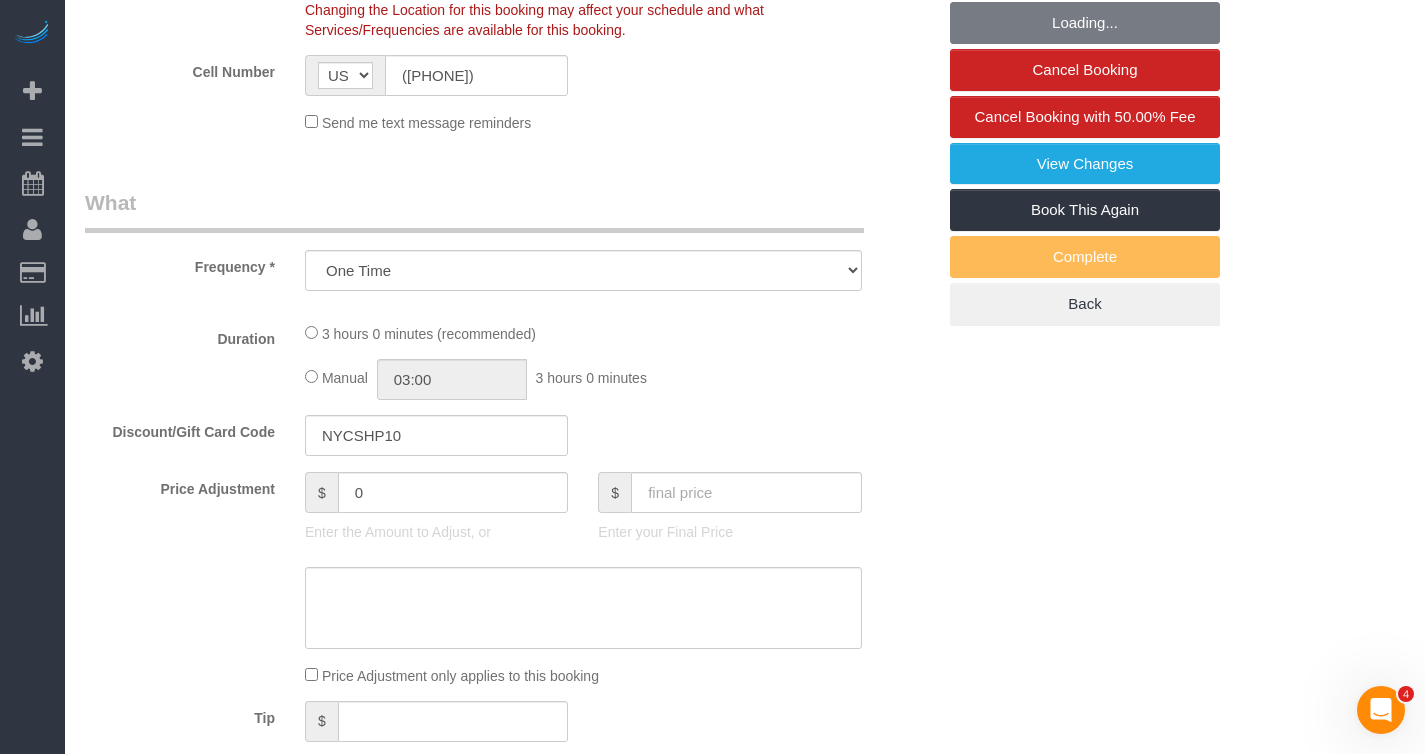 select on "object:1379" 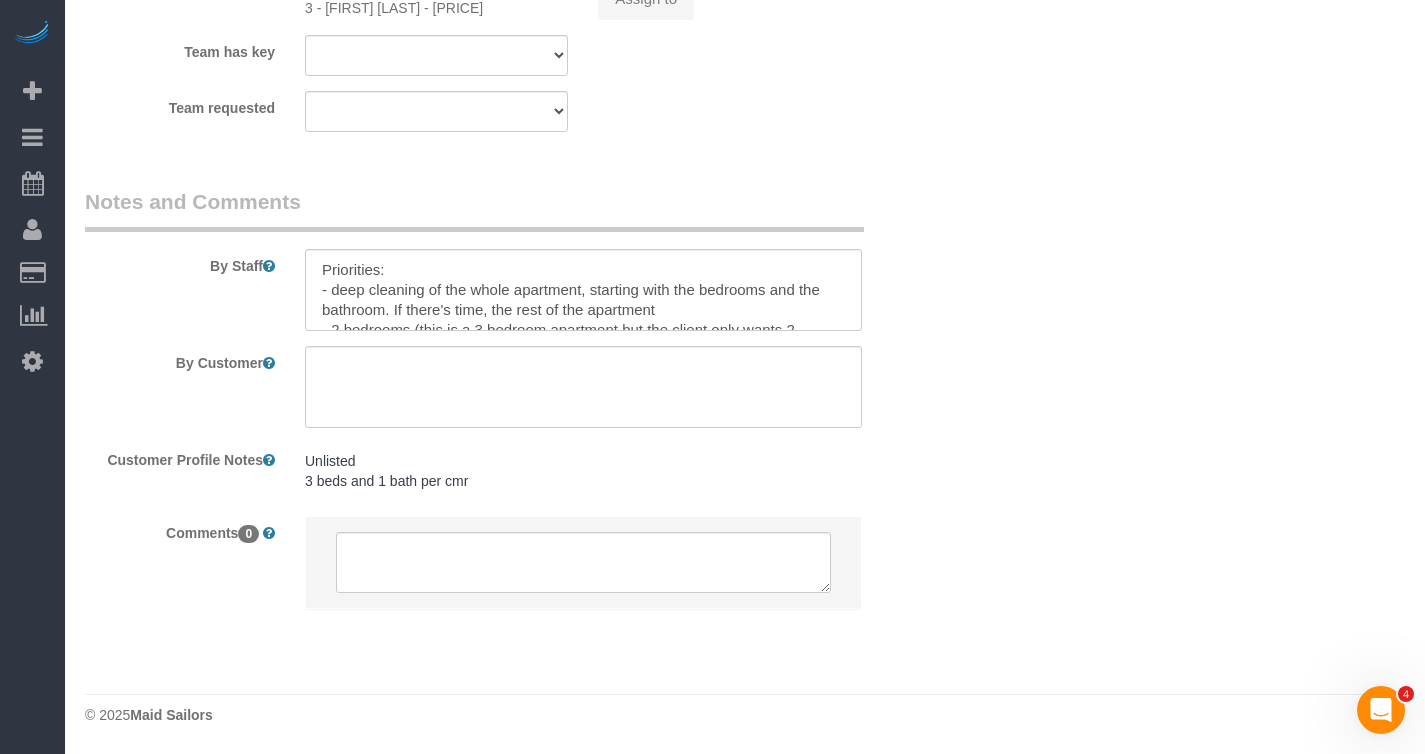select on "2" 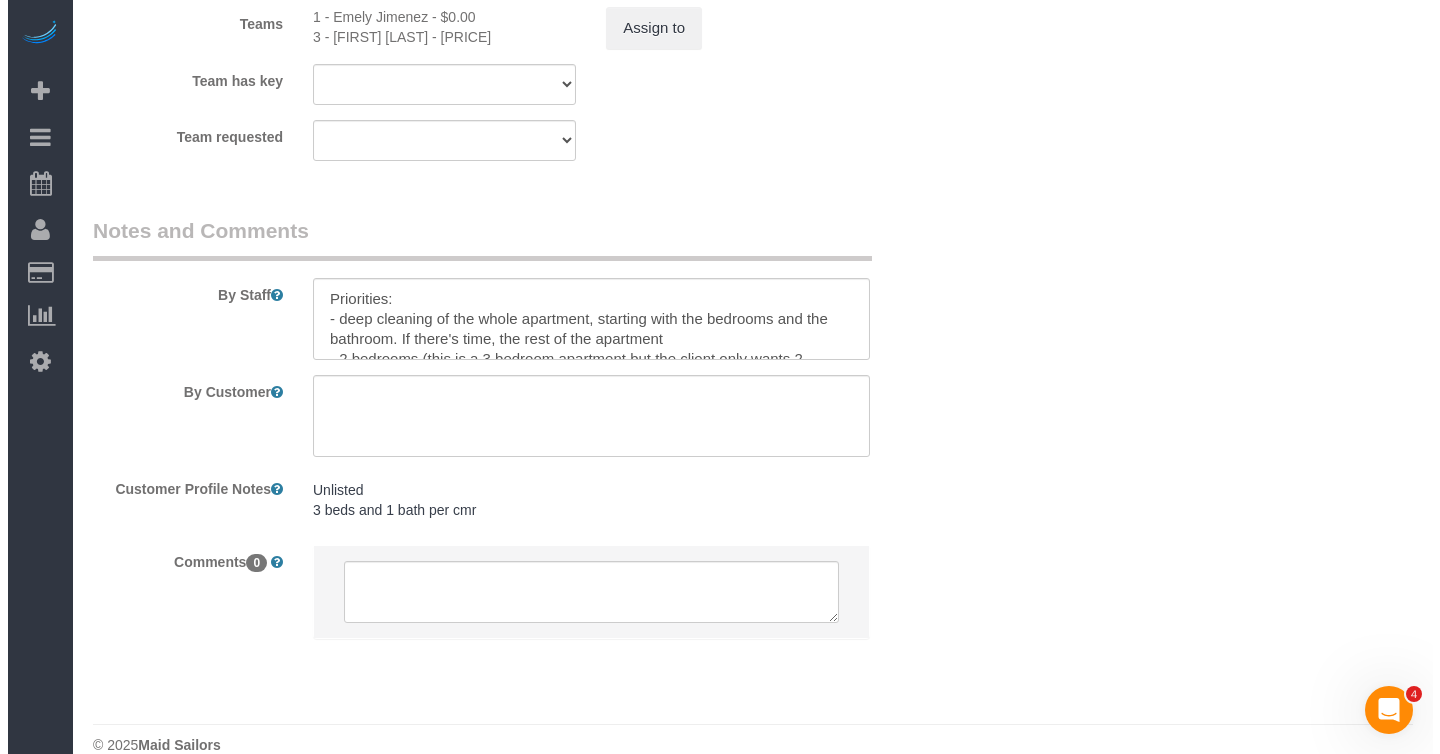 scroll, scrollTop: 2187, scrollLeft: 0, axis: vertical 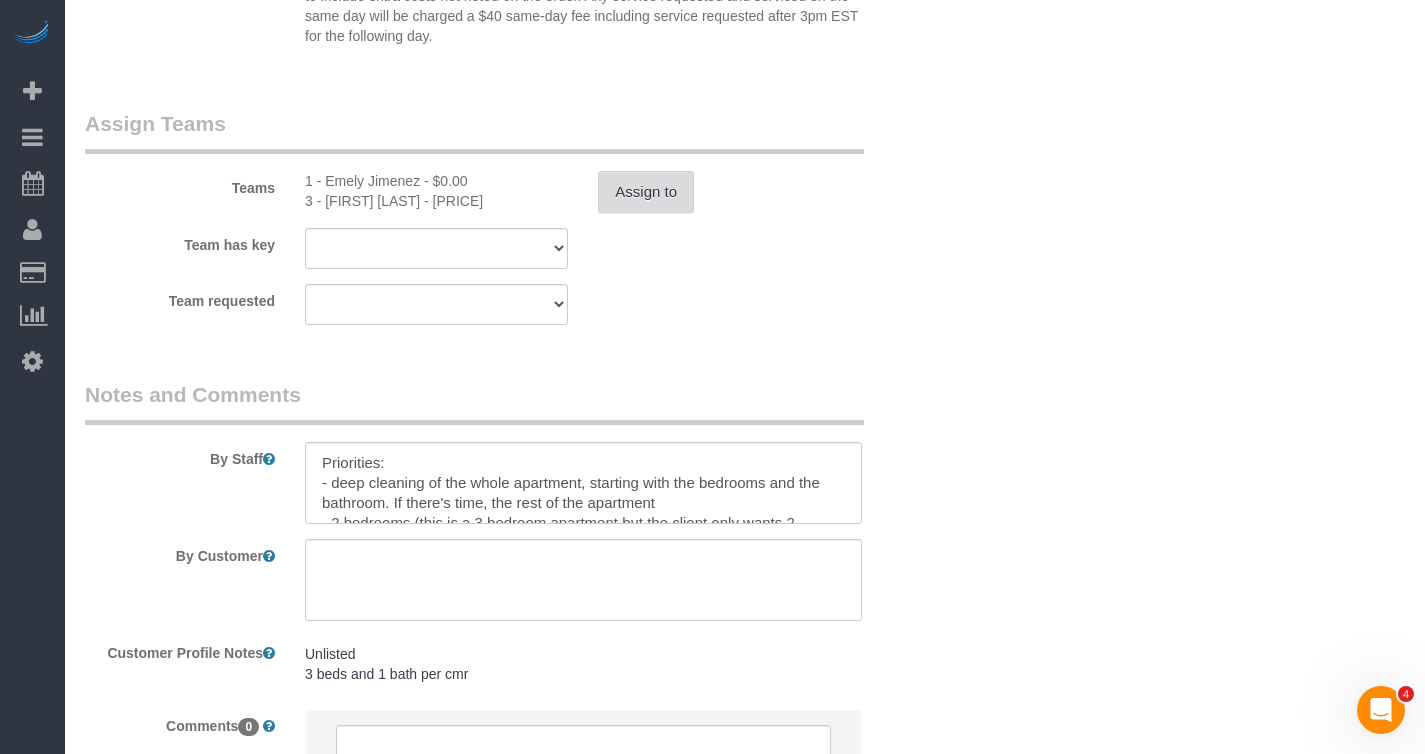 click on "Assign to" at bounding box center (646, 192) 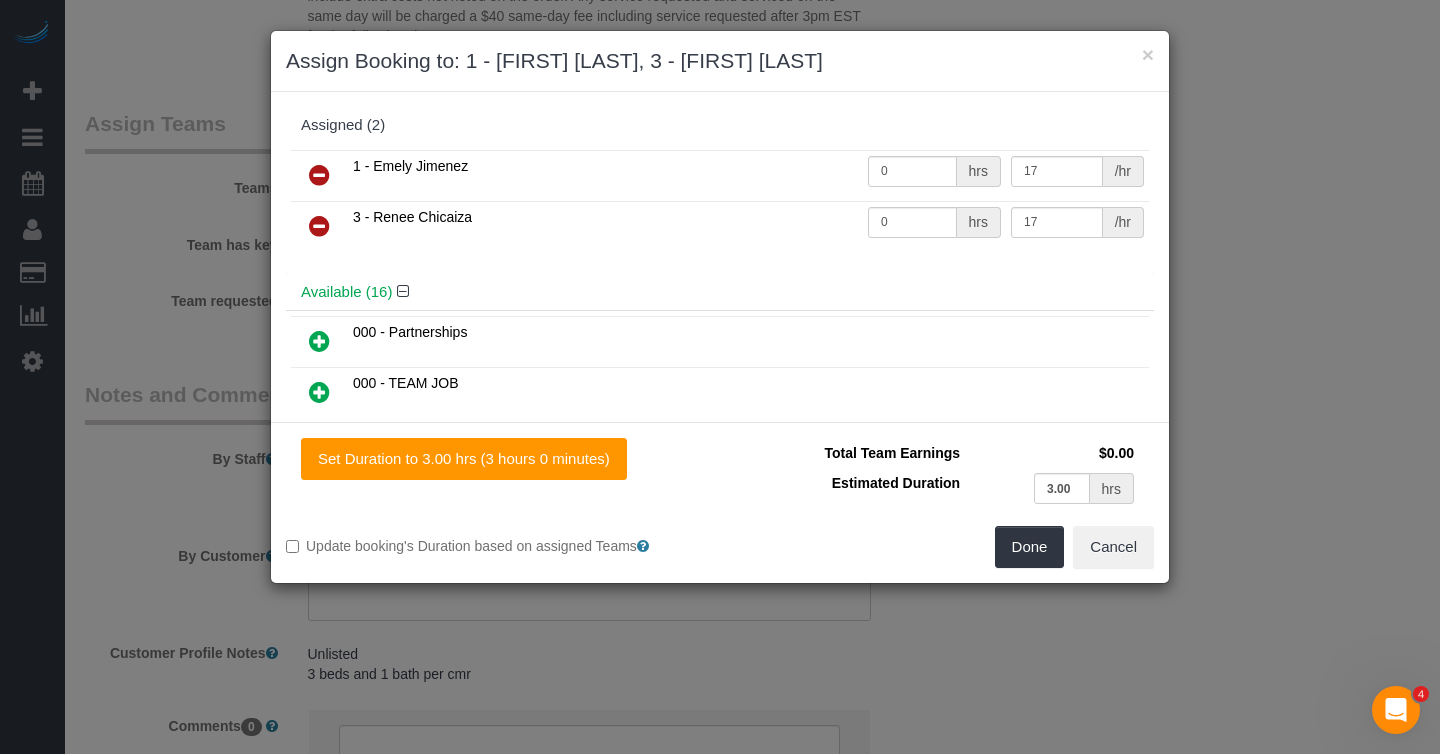 click at bounding box center (319, 175) 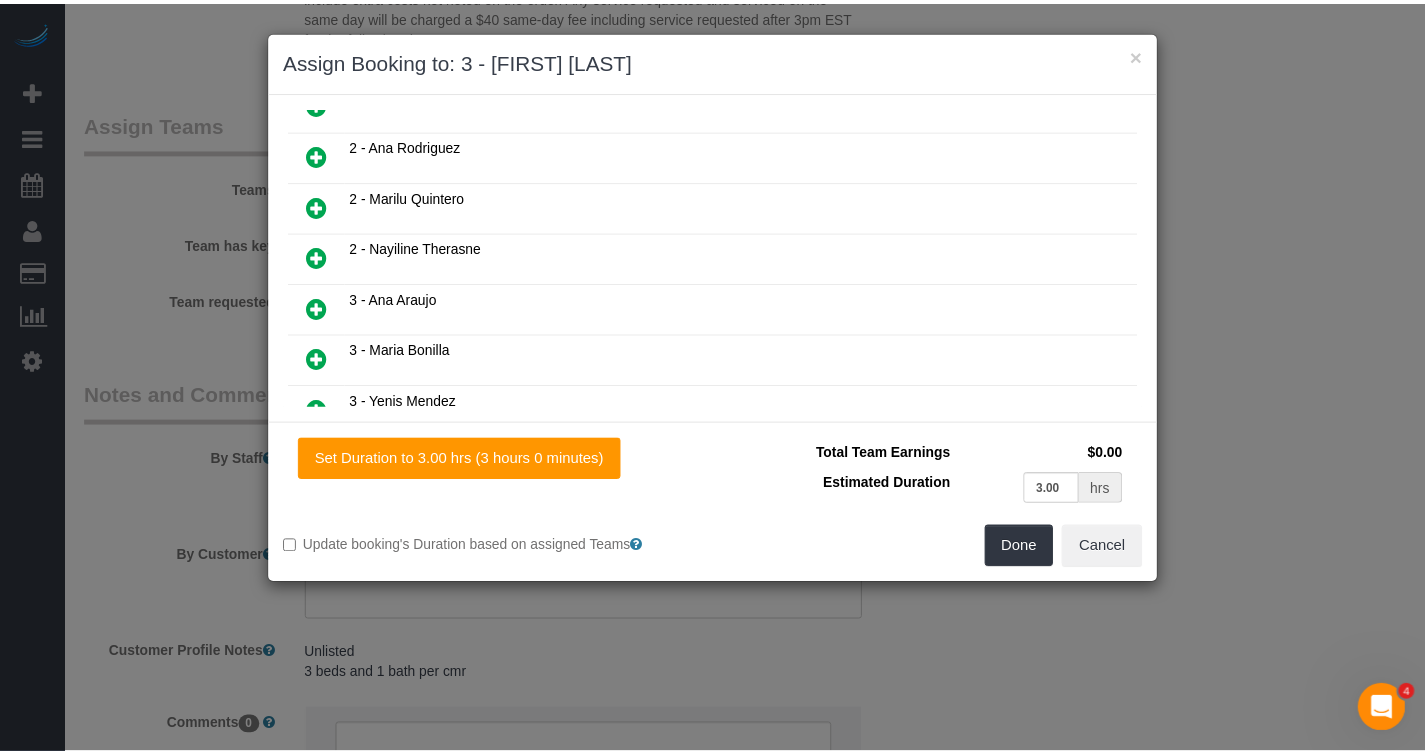scroll, scrollTop: 623, scrollLeft: 0, axis: vertical 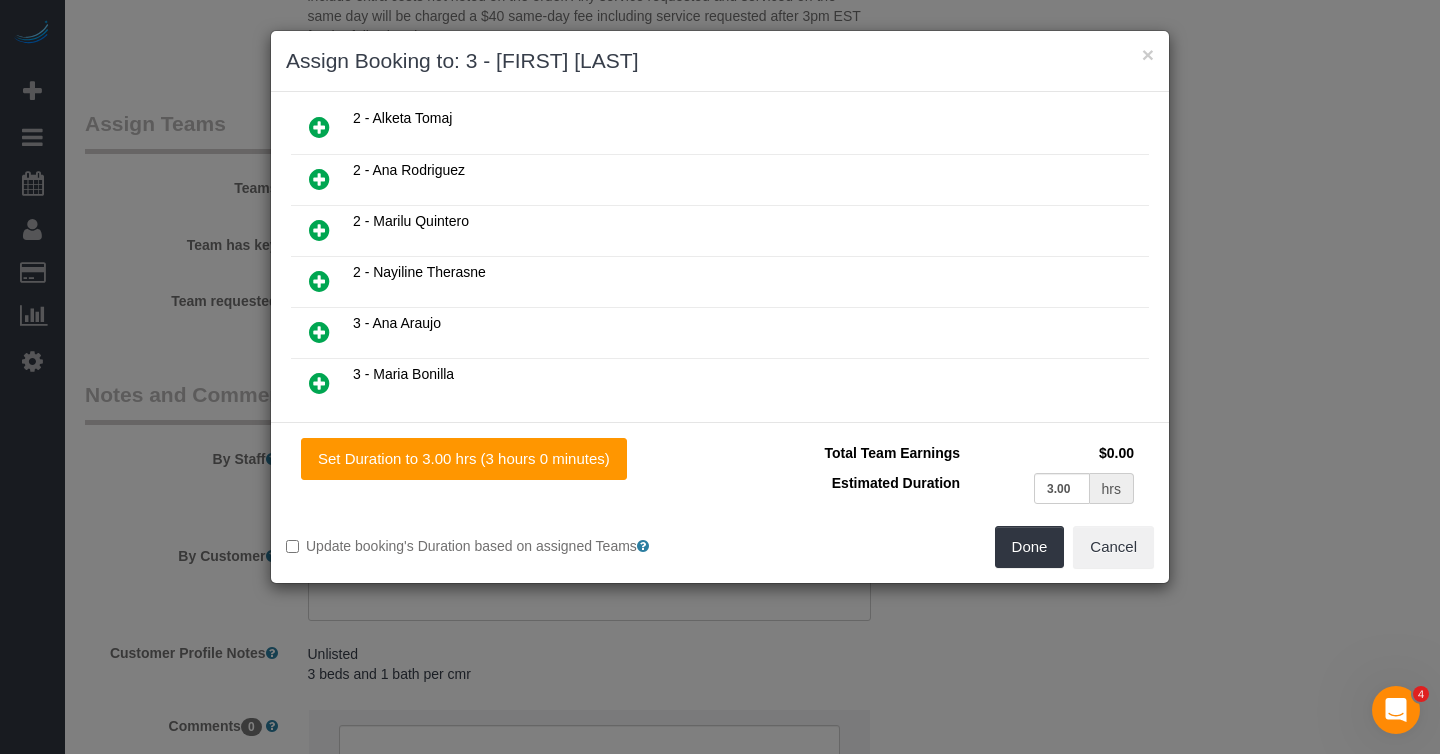 click at bounding box center [319, 179] 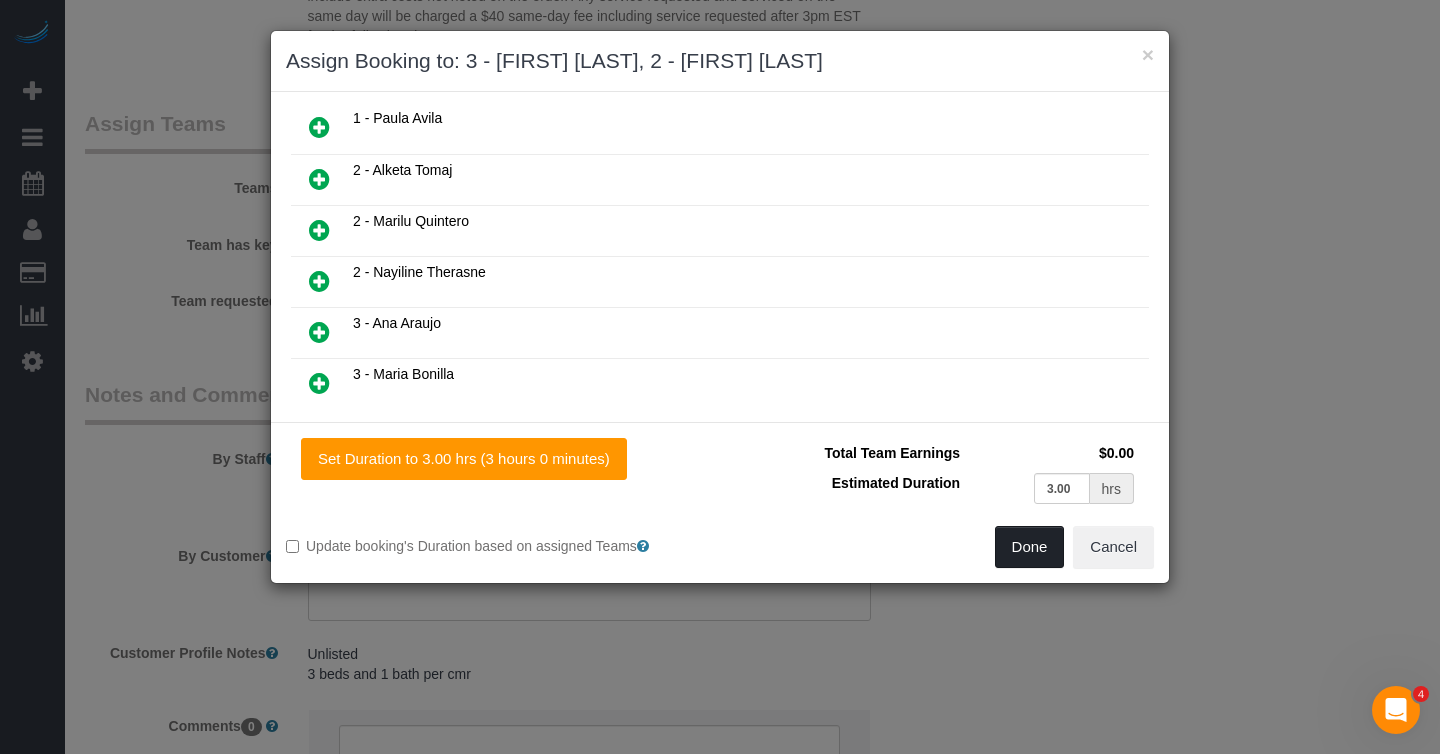 click on "Done" at bounding box center (1030, 547) 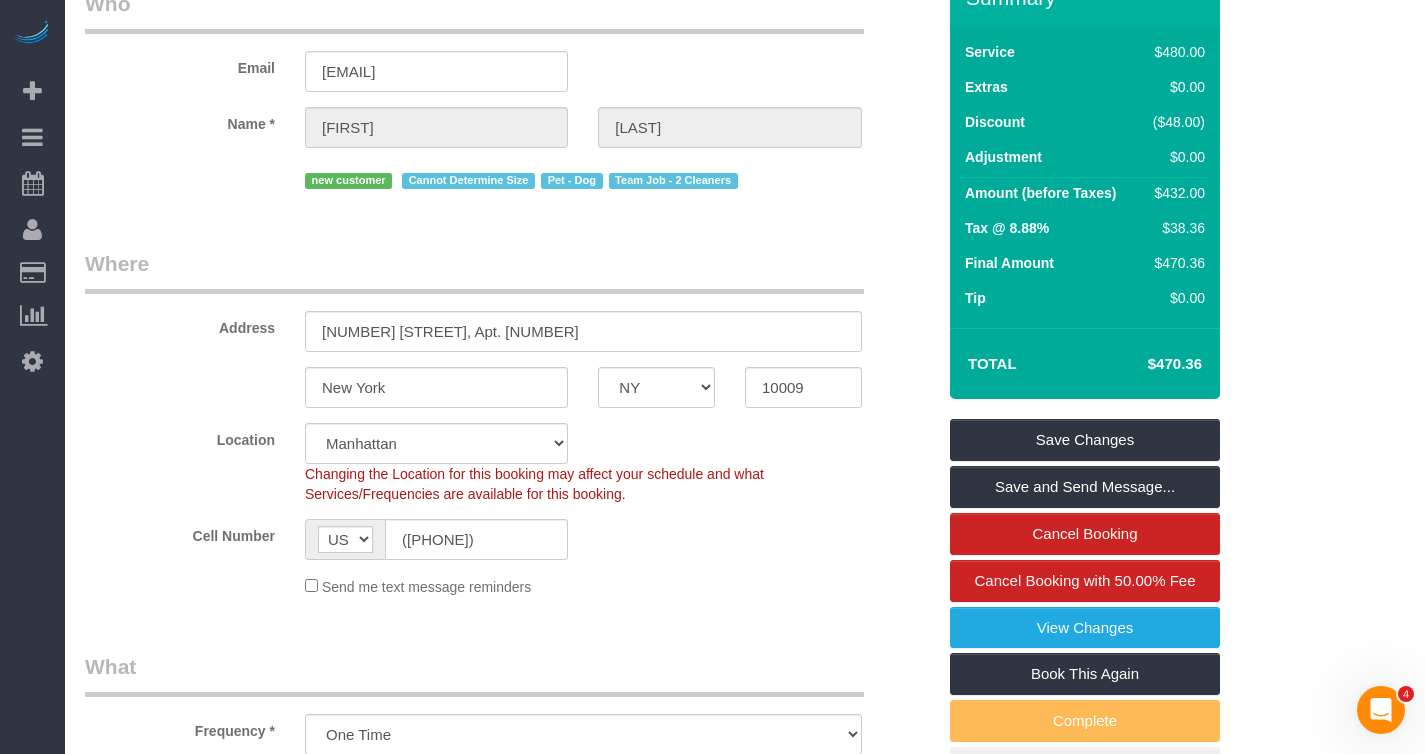 scroll, scrollTop: 23, scrollLeft: 0, axis: vertical 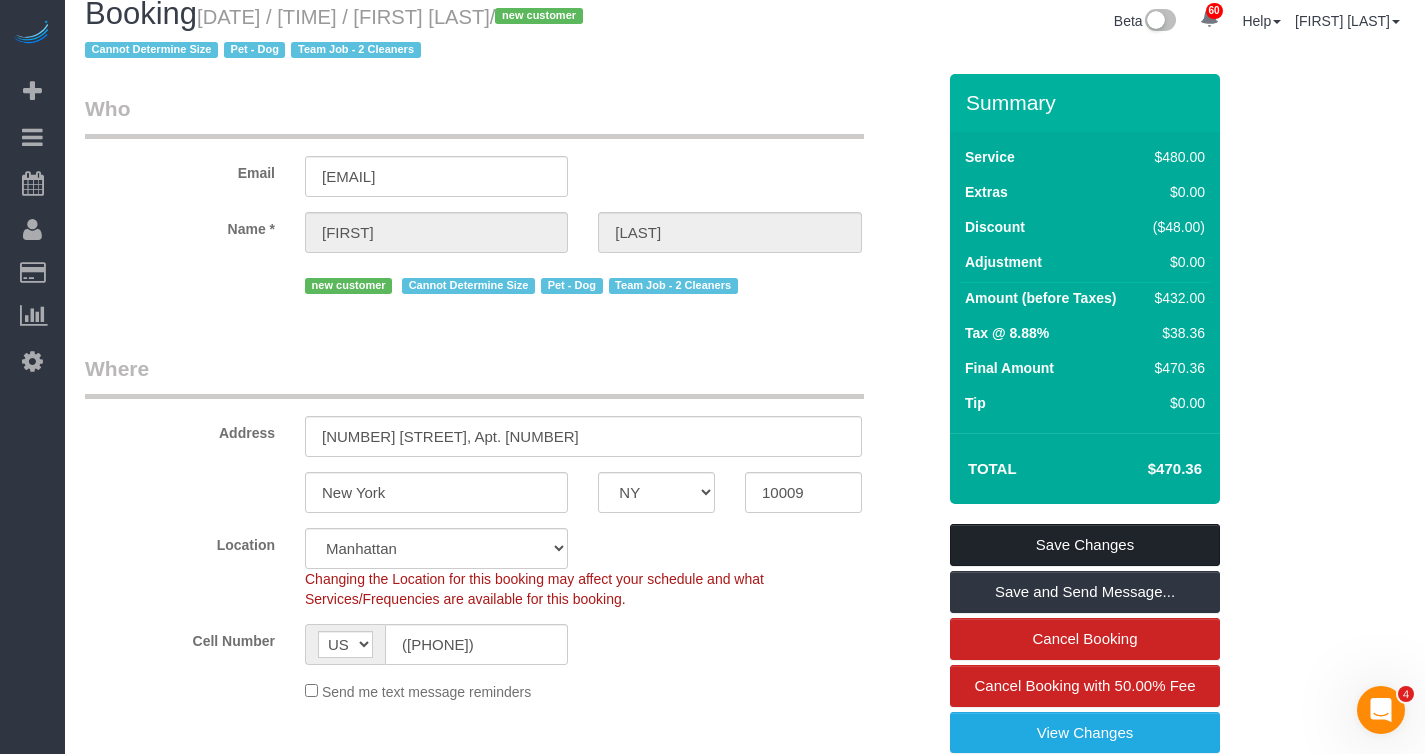 click on "Save Changes" at bounding box center (1085, 545) 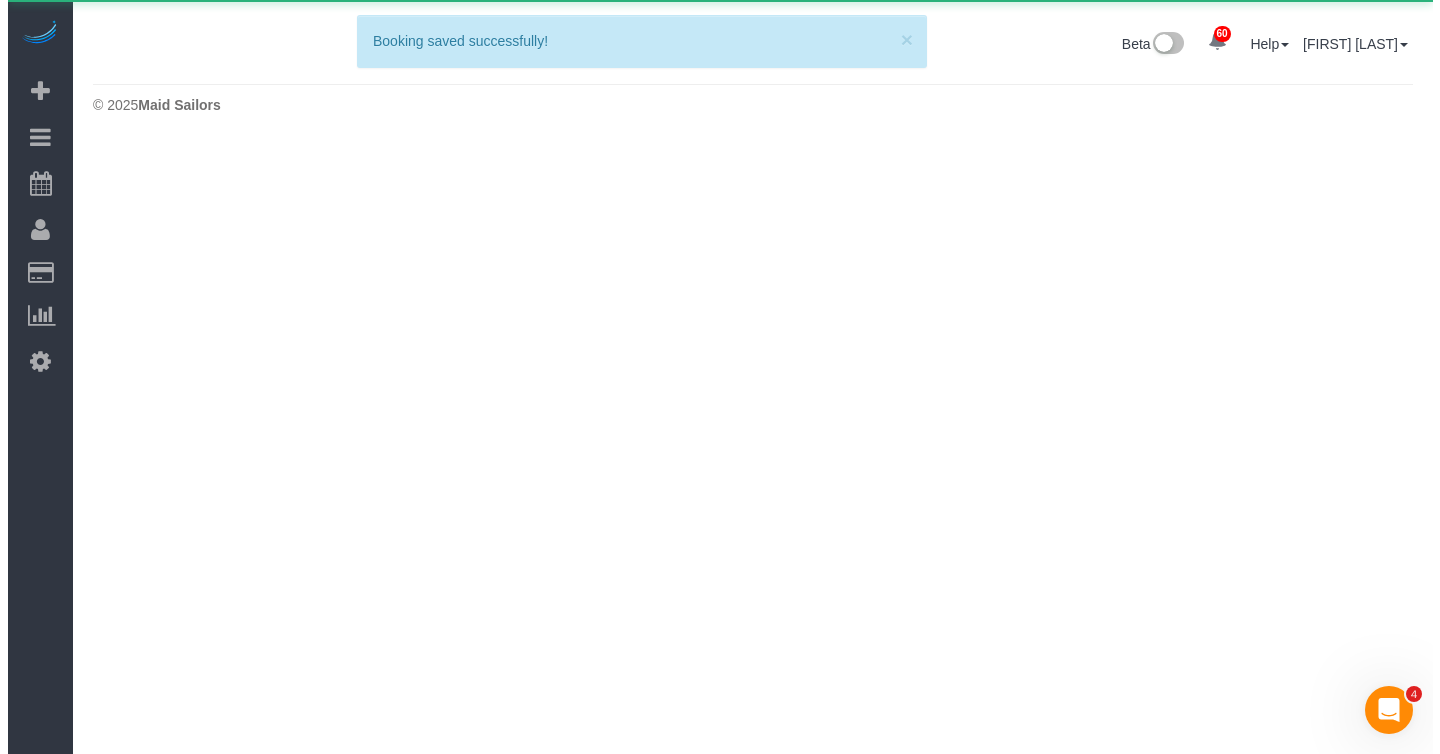 scroll, scrollTop: 0, scrollLeft: 0, axis: both 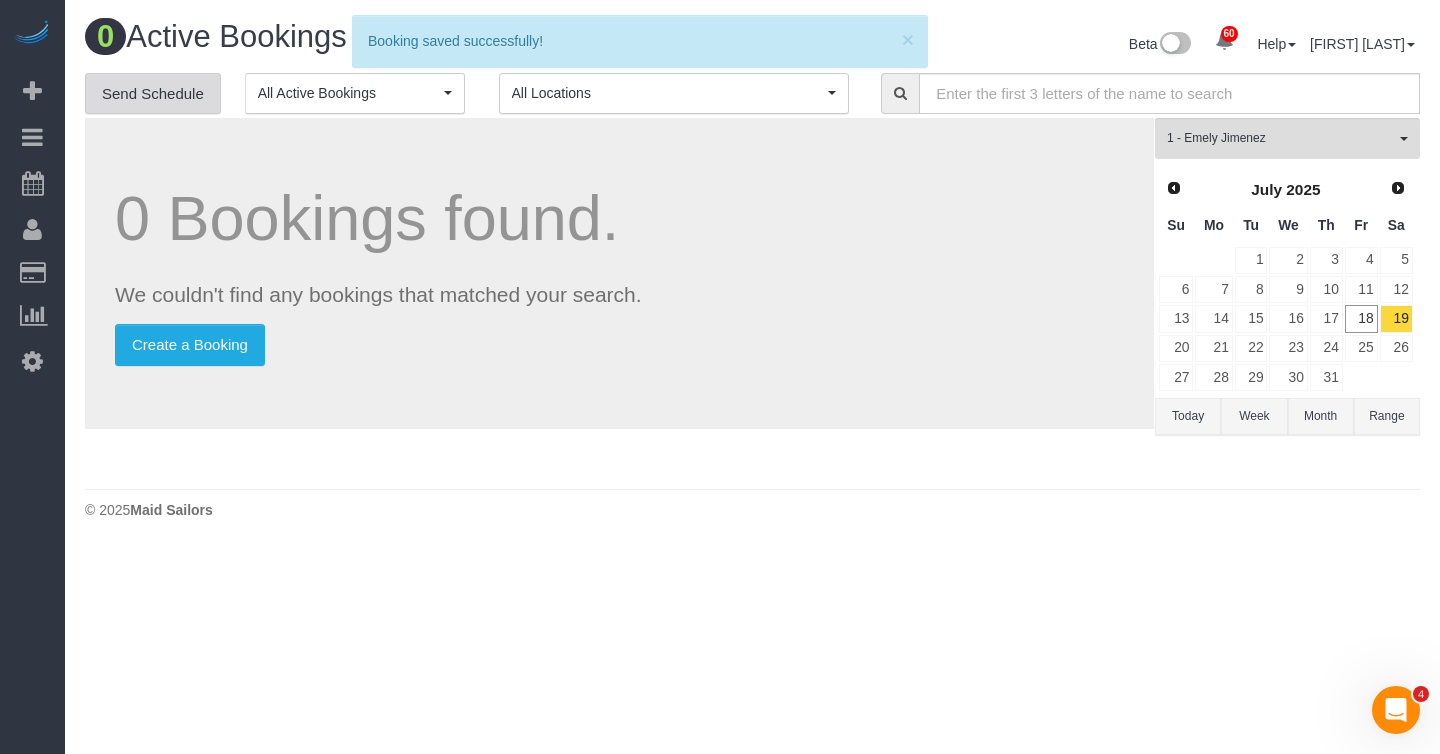 click on "Send Schedule" at bounding box center [153, 94] 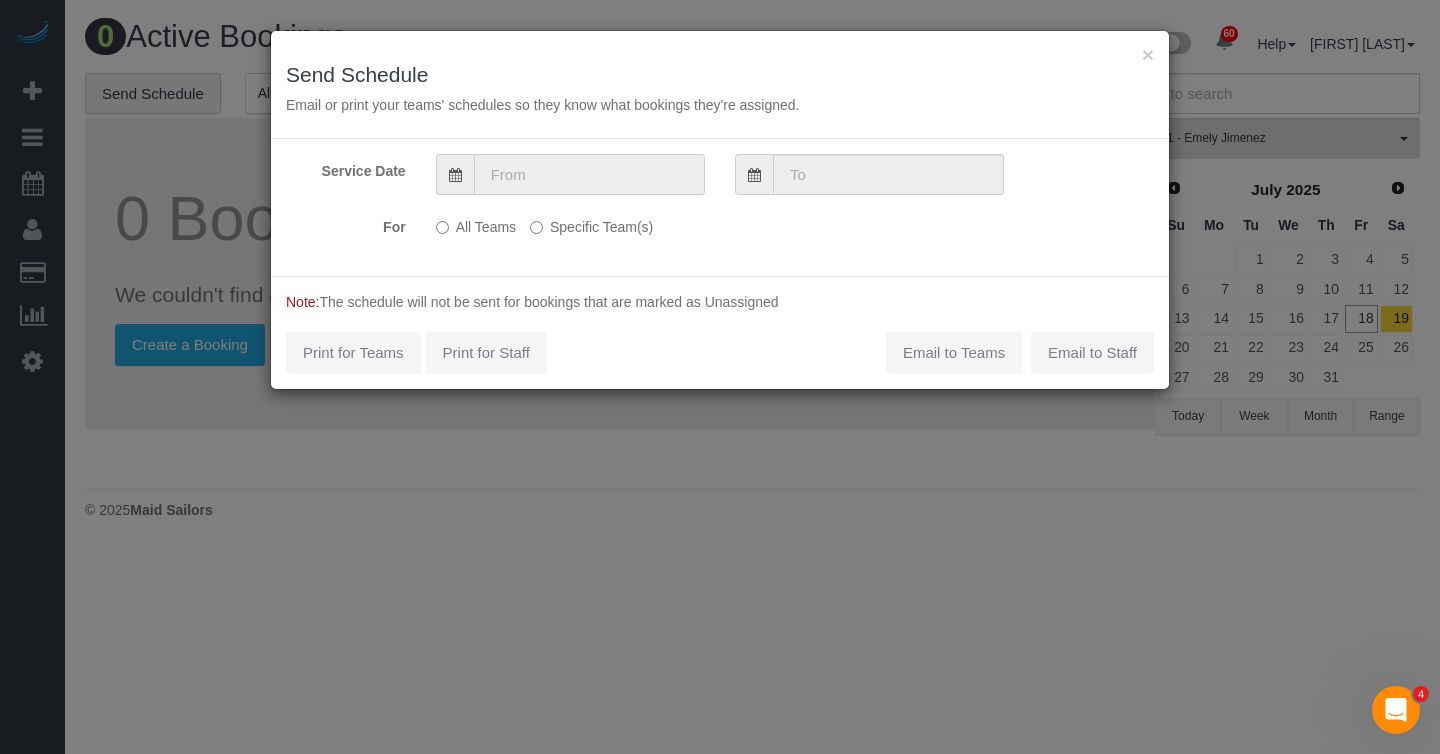 click at bounding box center [589, 174] 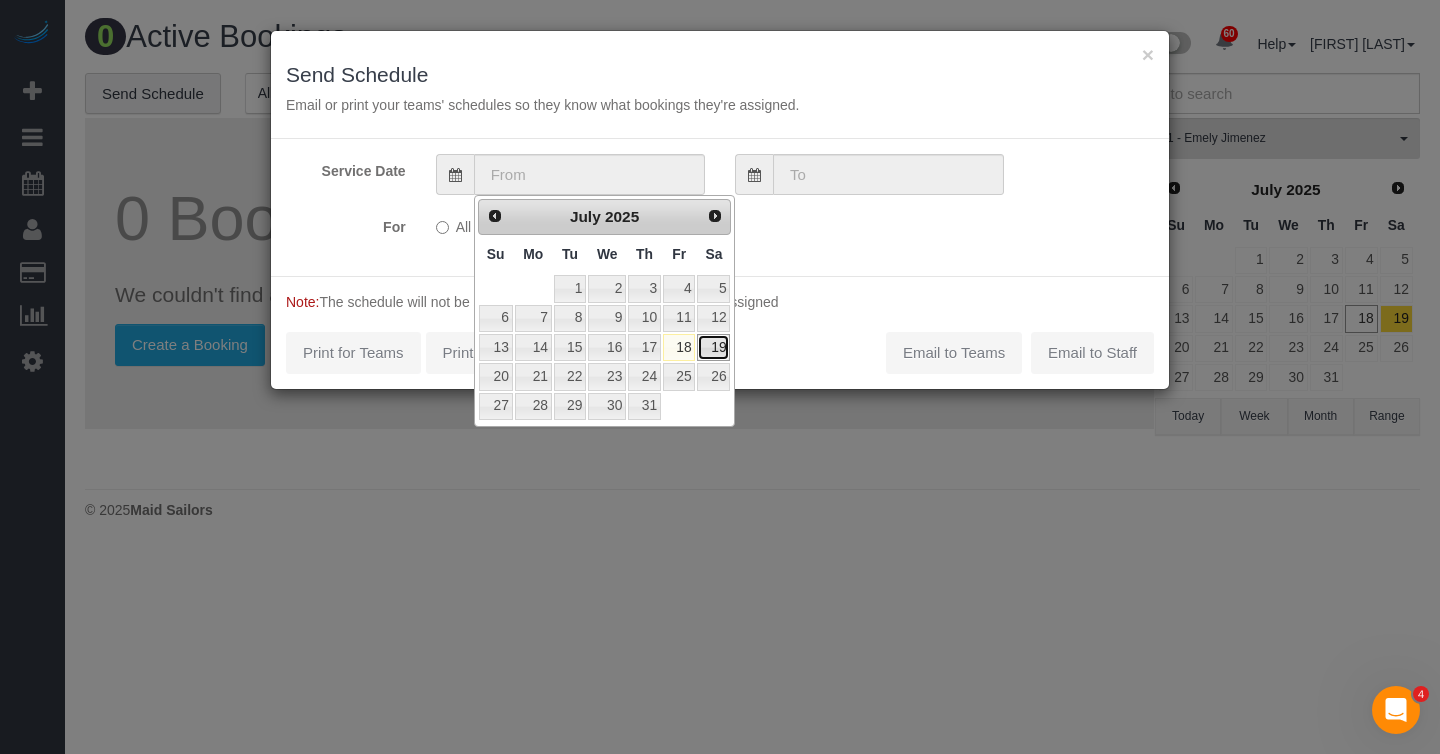 click on "19" at bounding box center [713, 347] 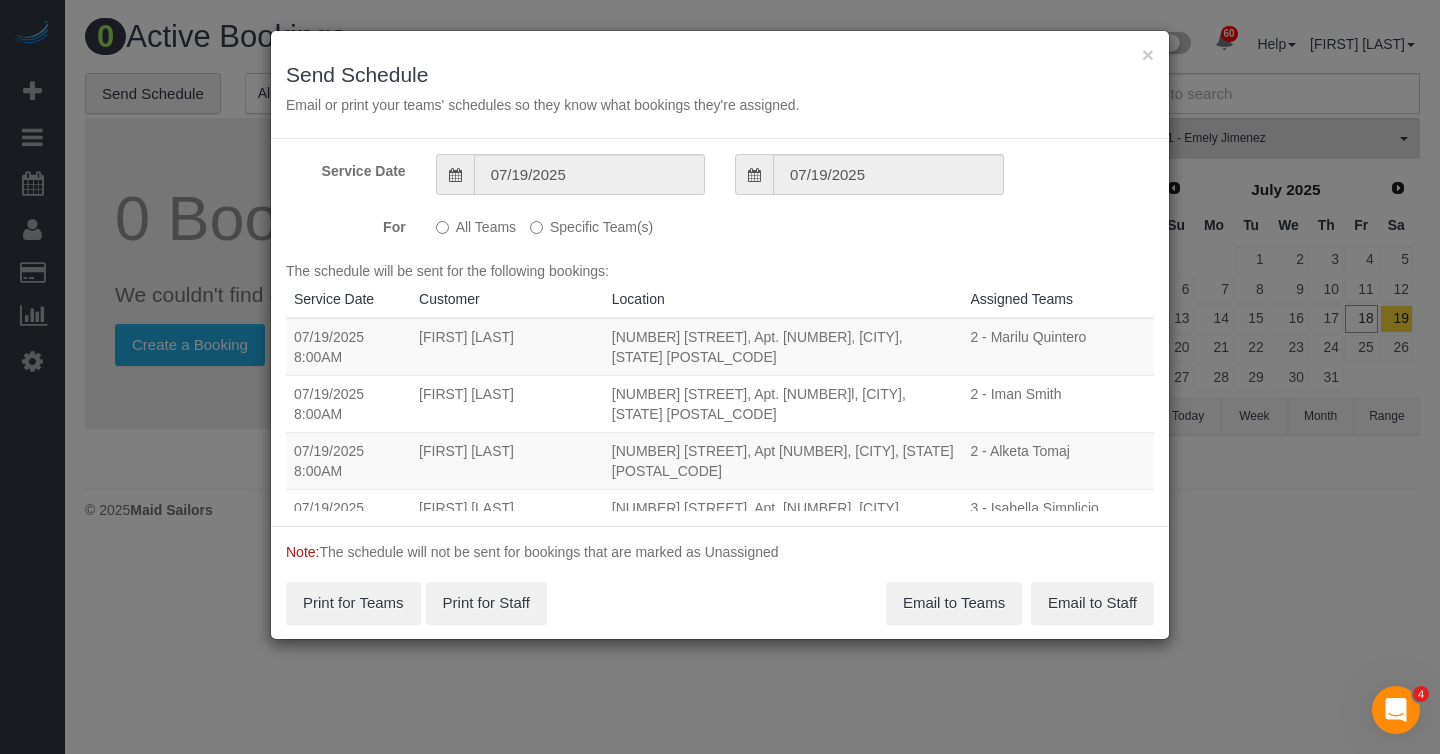 click on "Specific Team(s)" at bounding box center (591, 223) 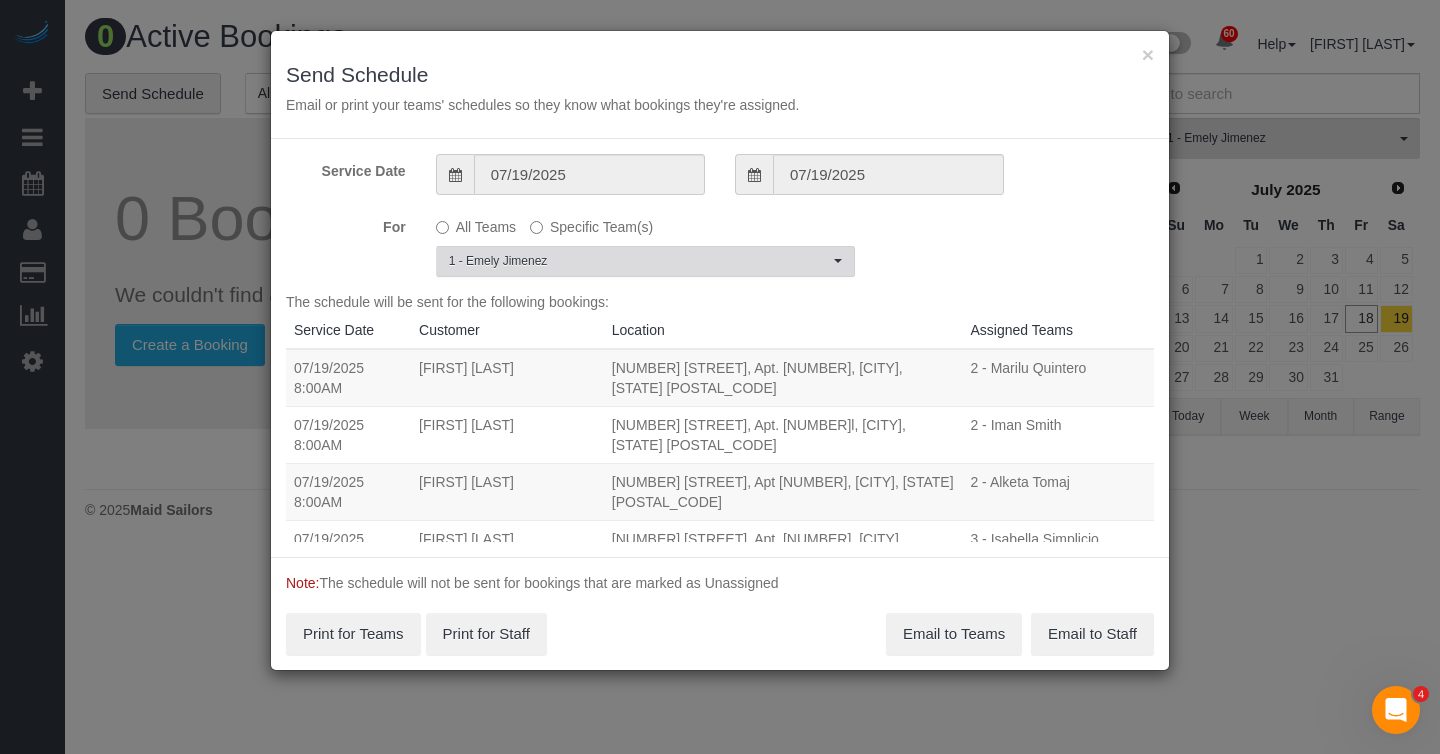 click on "1 - Emely Jimenez" at bounding box center (639, 261) 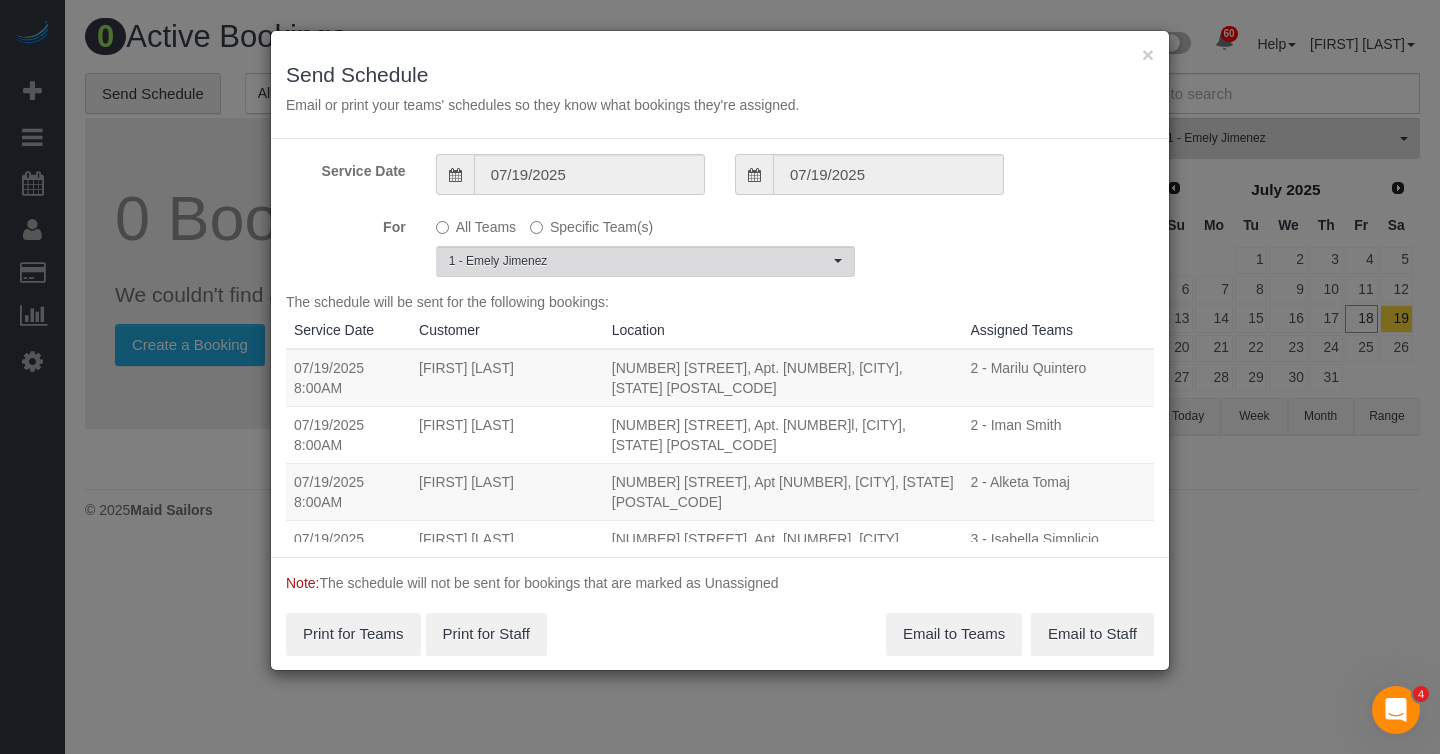 scroll, scrollTop: 725, scrollLeft: 0, axis: vertical 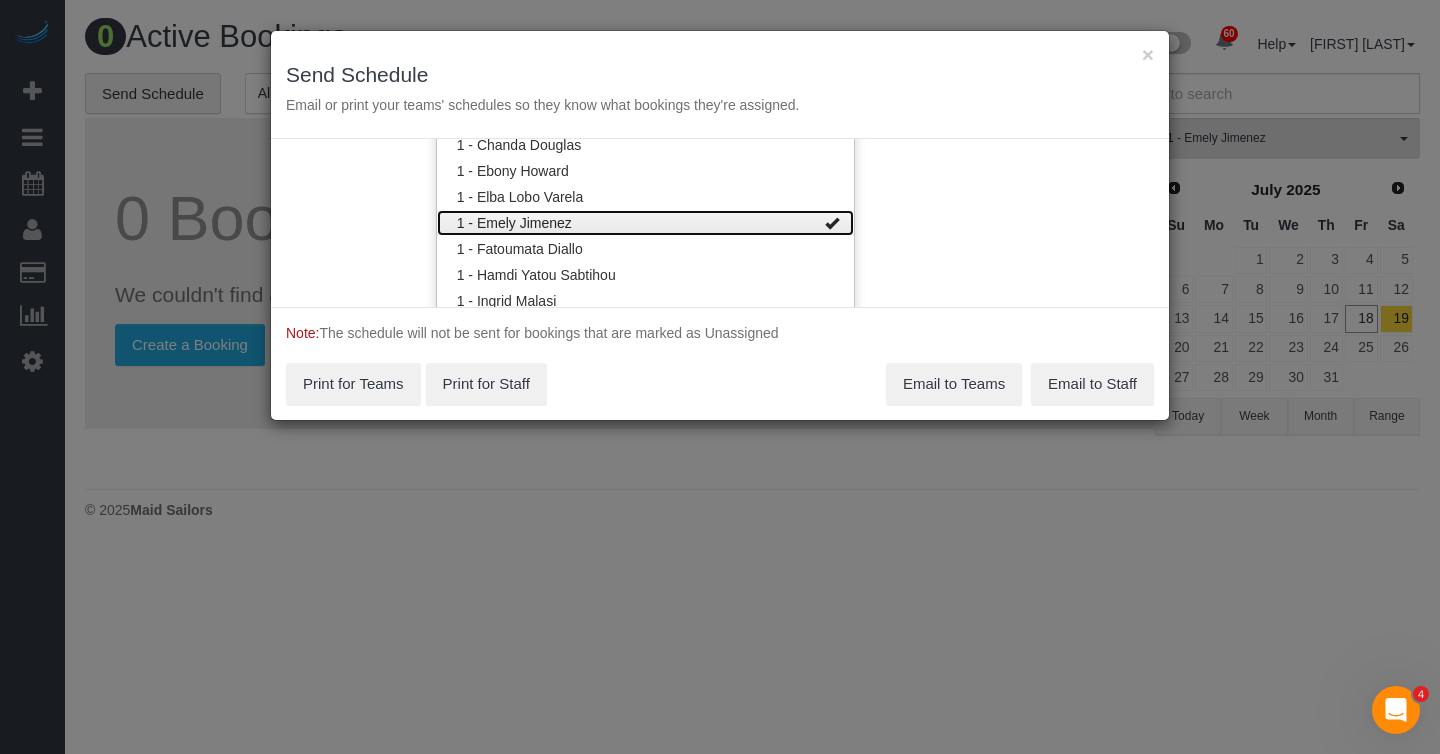 click on "1 - Emely Jimenez" at bounding box center [645, 223] 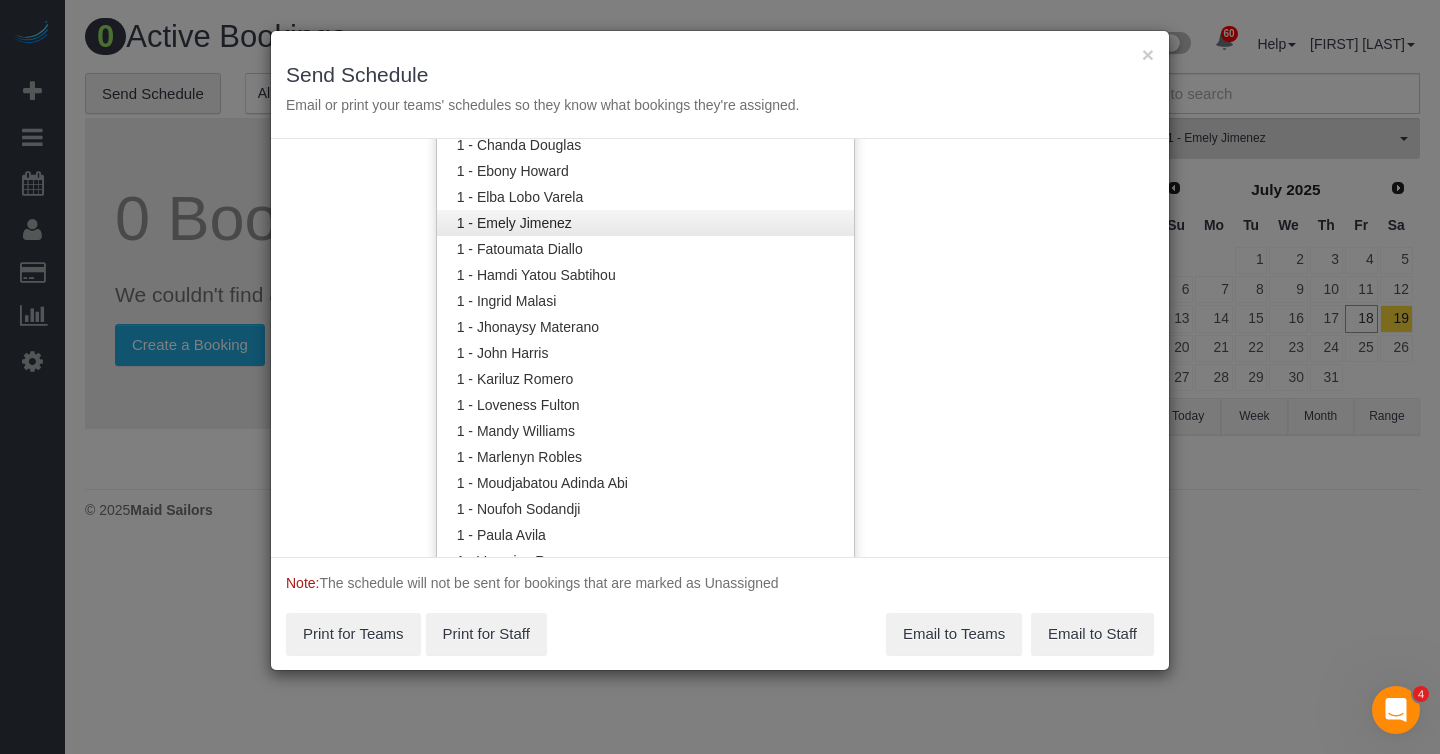 scroll, scrollTop: 1041, scrollLeft: 0, axis: vertical 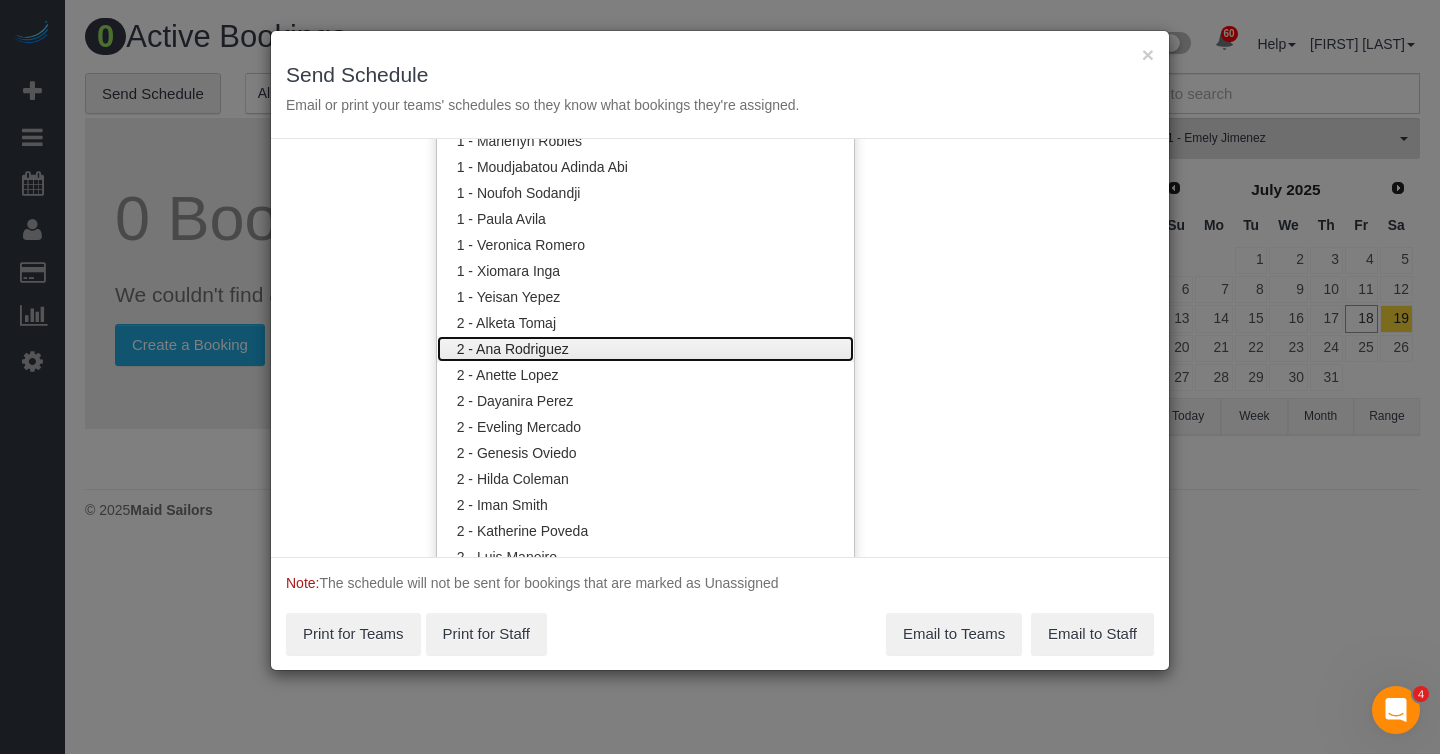 click on "2 - Ana Rodriguez" at bounding box center [645, 349] 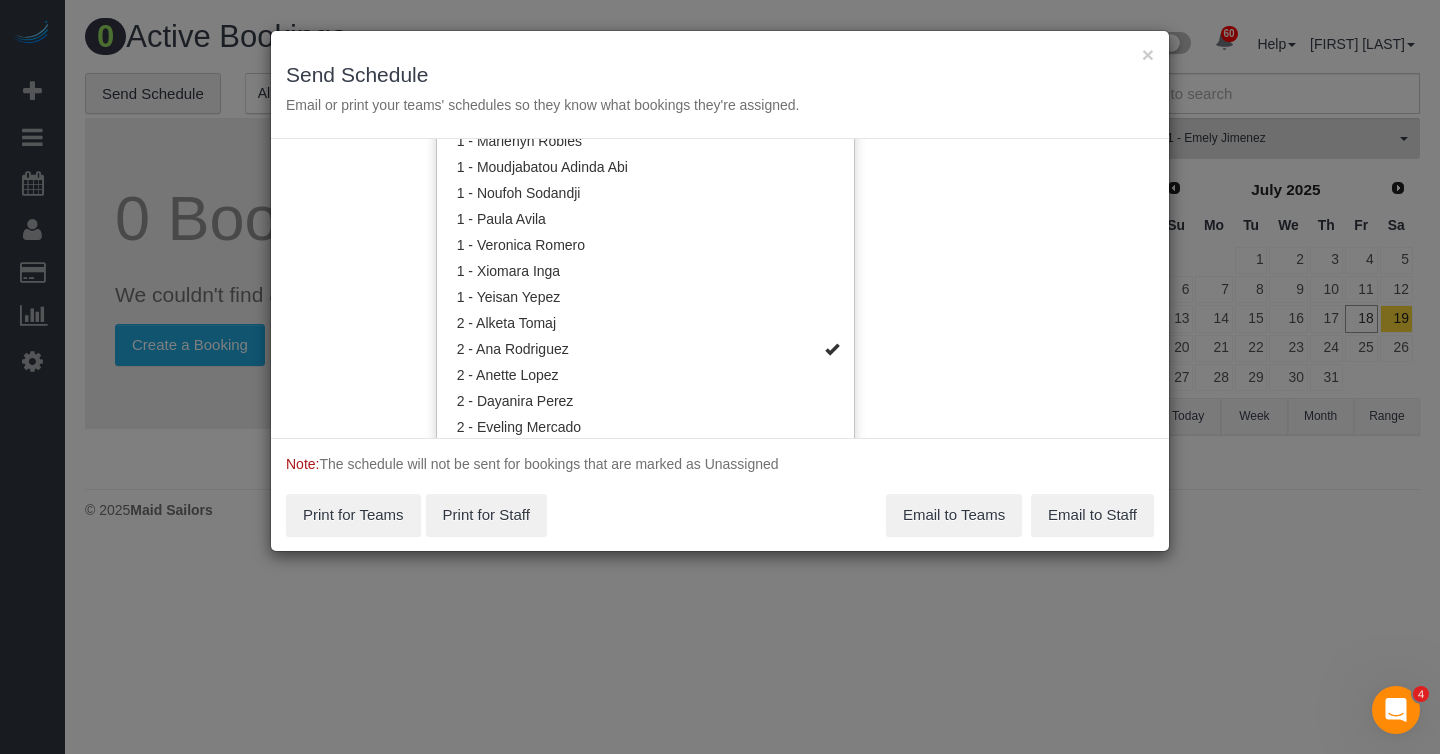 click on "Service Date
07/19/2025
07/19/2025
For
All Teams
Specific Team(s)
2 - Ana Rodriguez
Choose Team(s)
* - K.J.
*Irene Flores - Test
0 - Chastity Ayala
0 - Donavon Stewart" at bounding box center [720, 288] 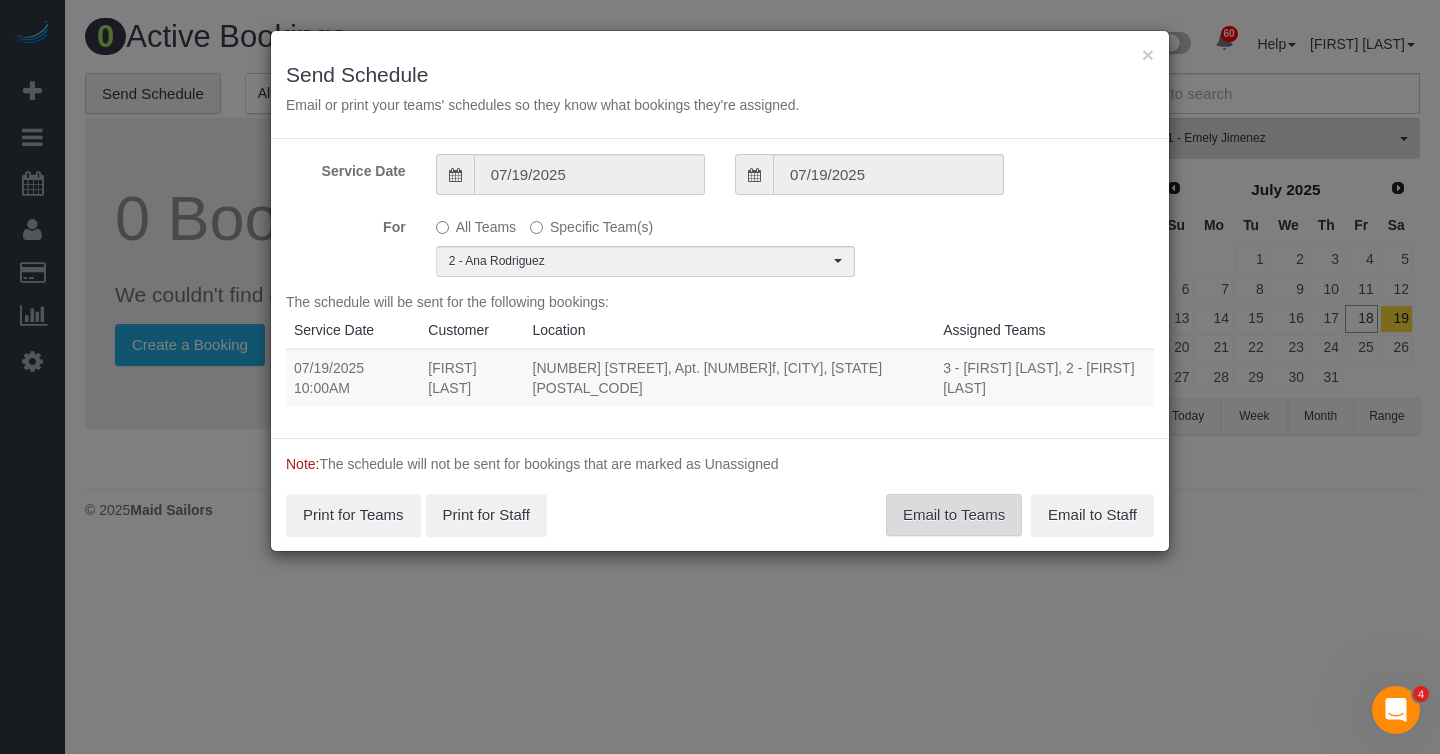 click on "Email to Teams" at bounding box center (954, 515) 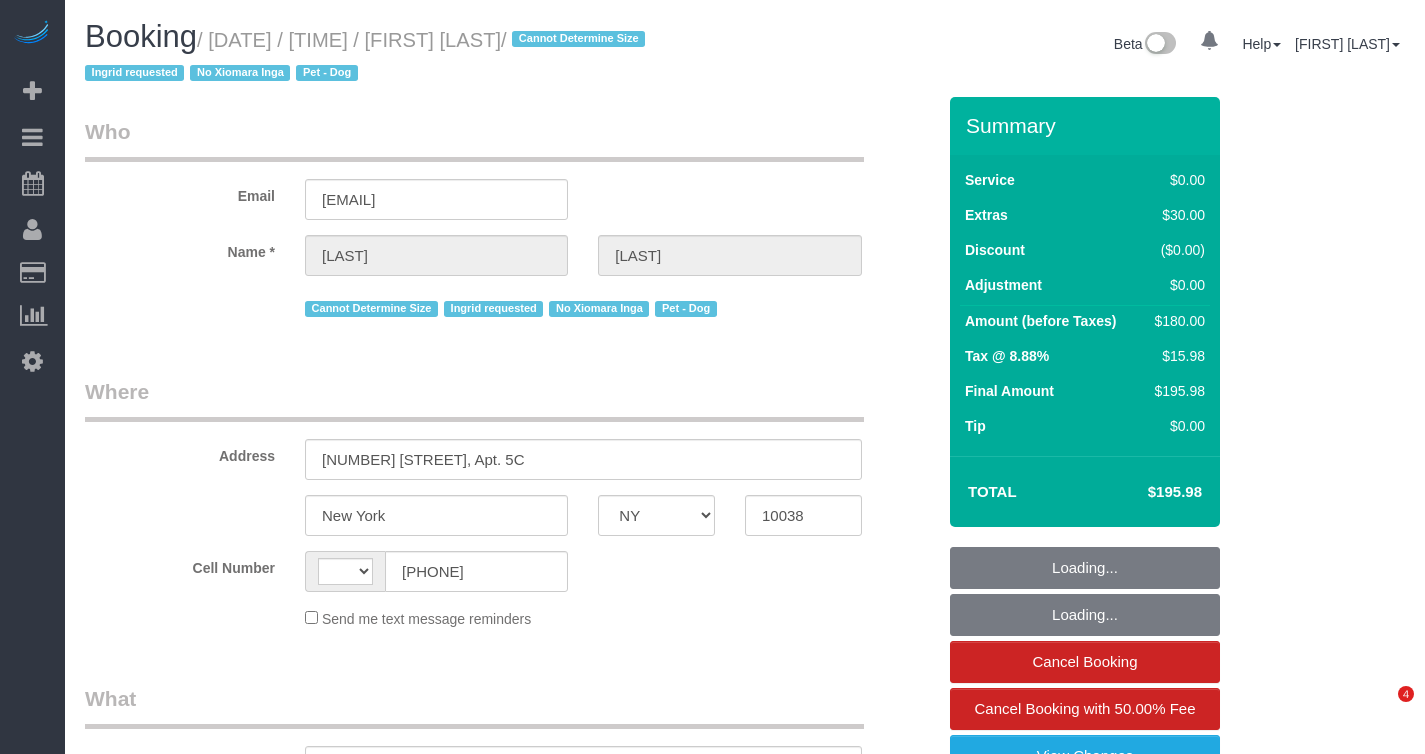 select on "NY" 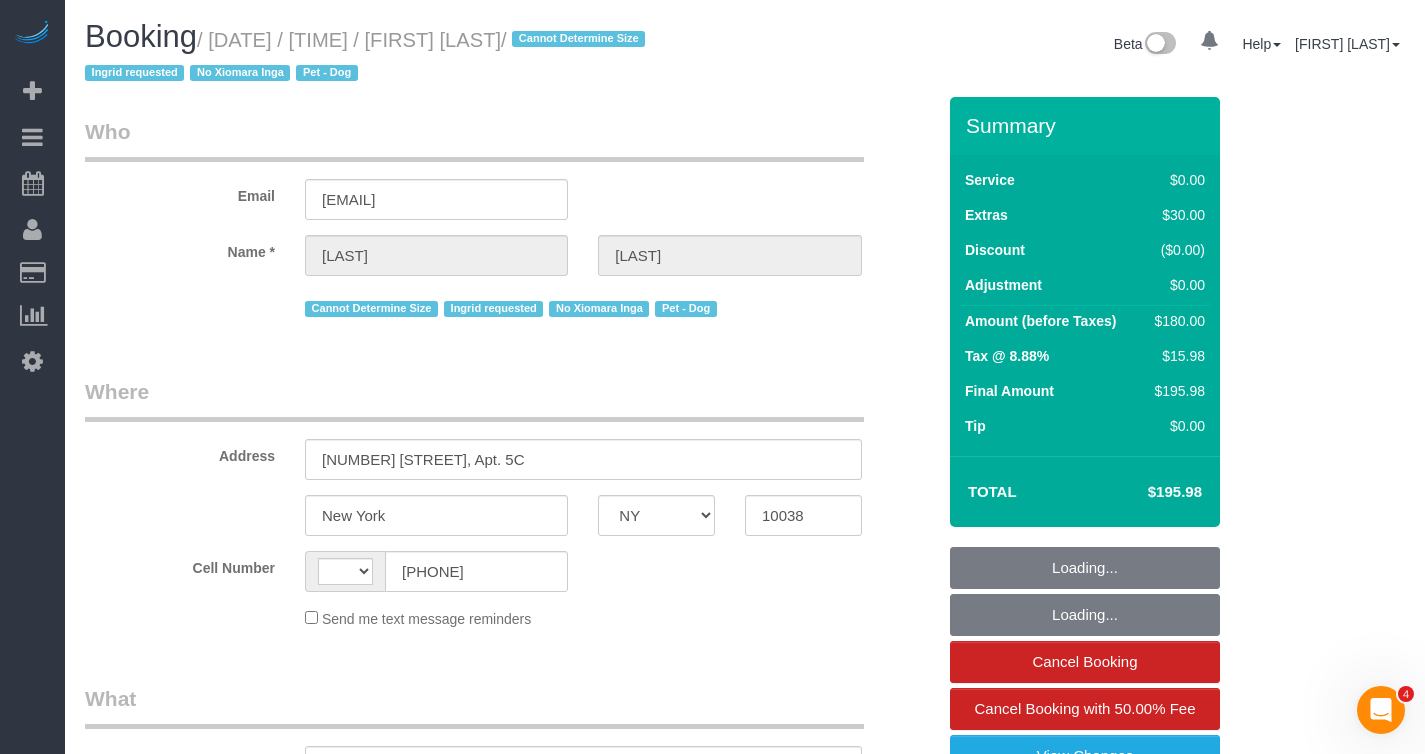 scroll, scrollTop: 0, scrollLeft: 0, axis: both 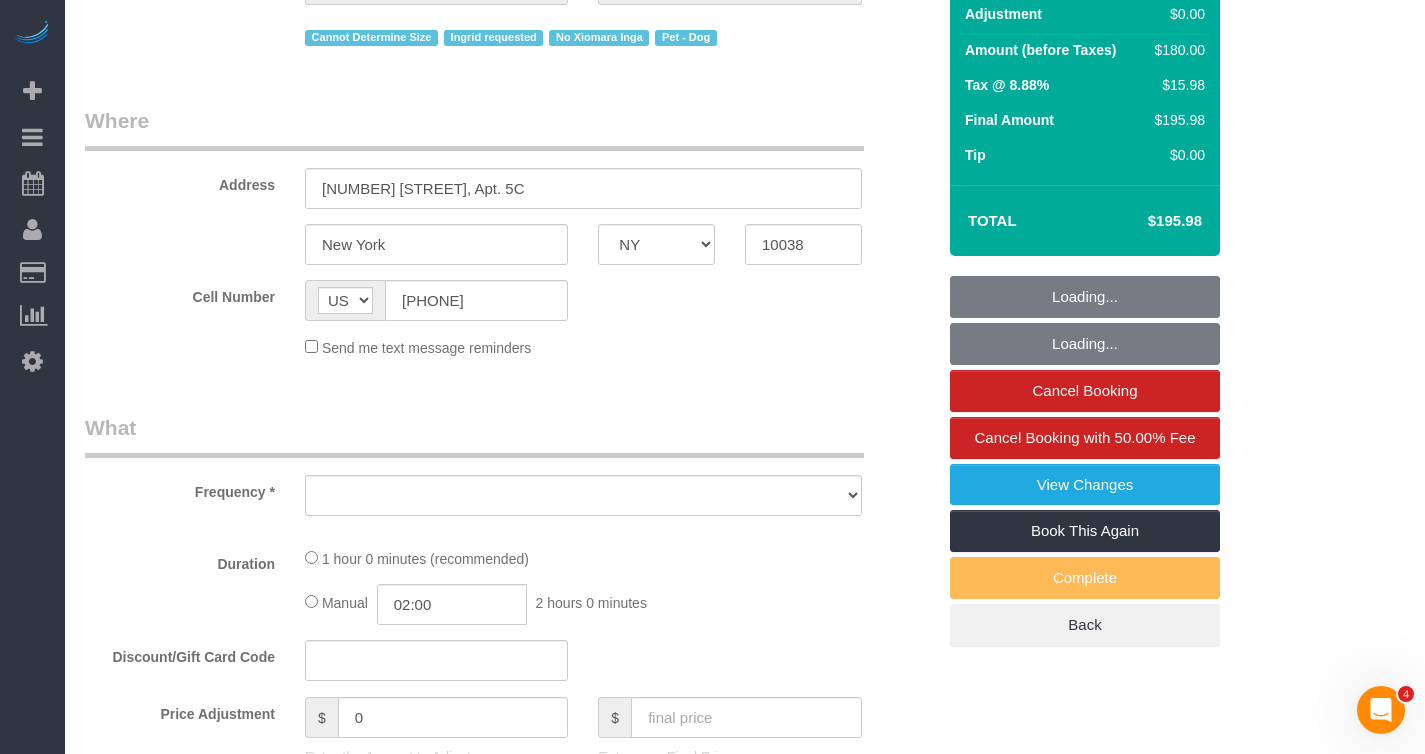 select on "object:997" 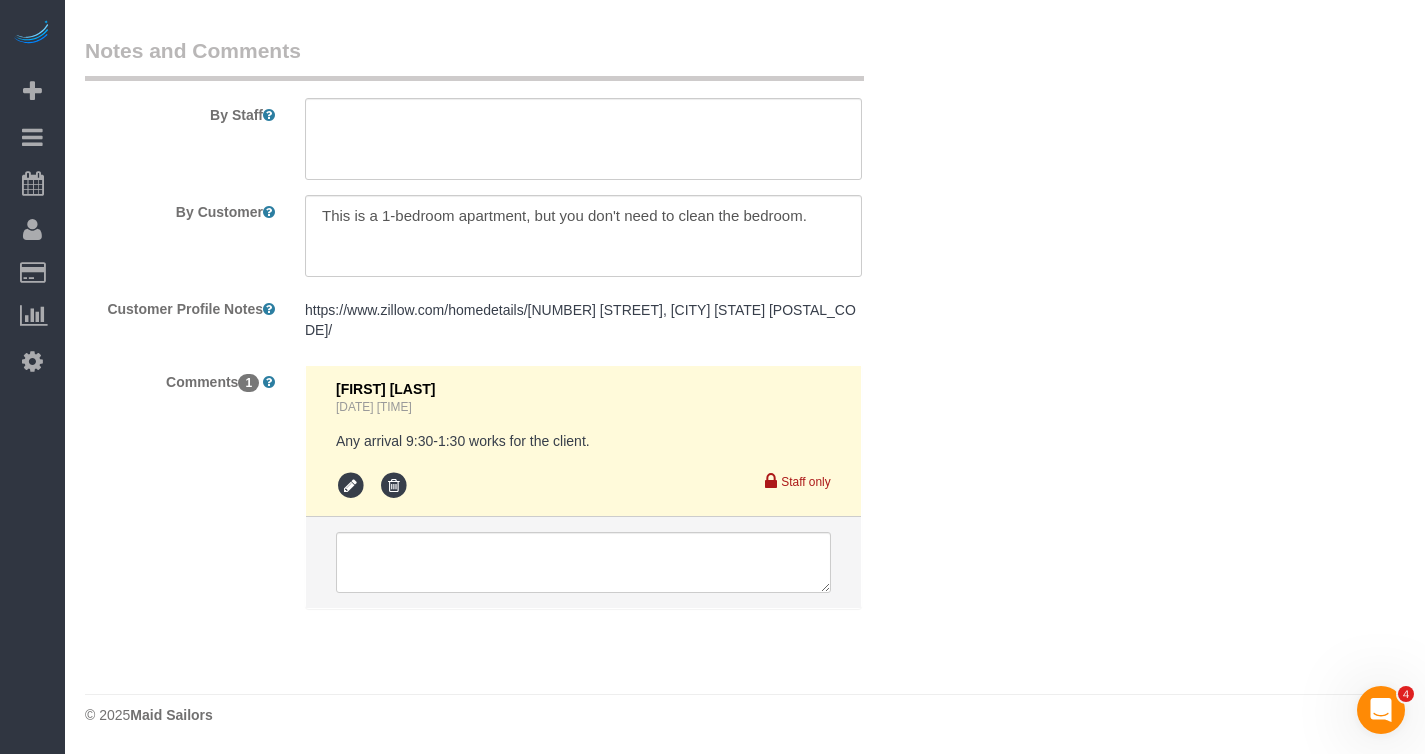 select on "string:stripe-pm_1QzMCi4VGloSiKo7gb6TqcFN" 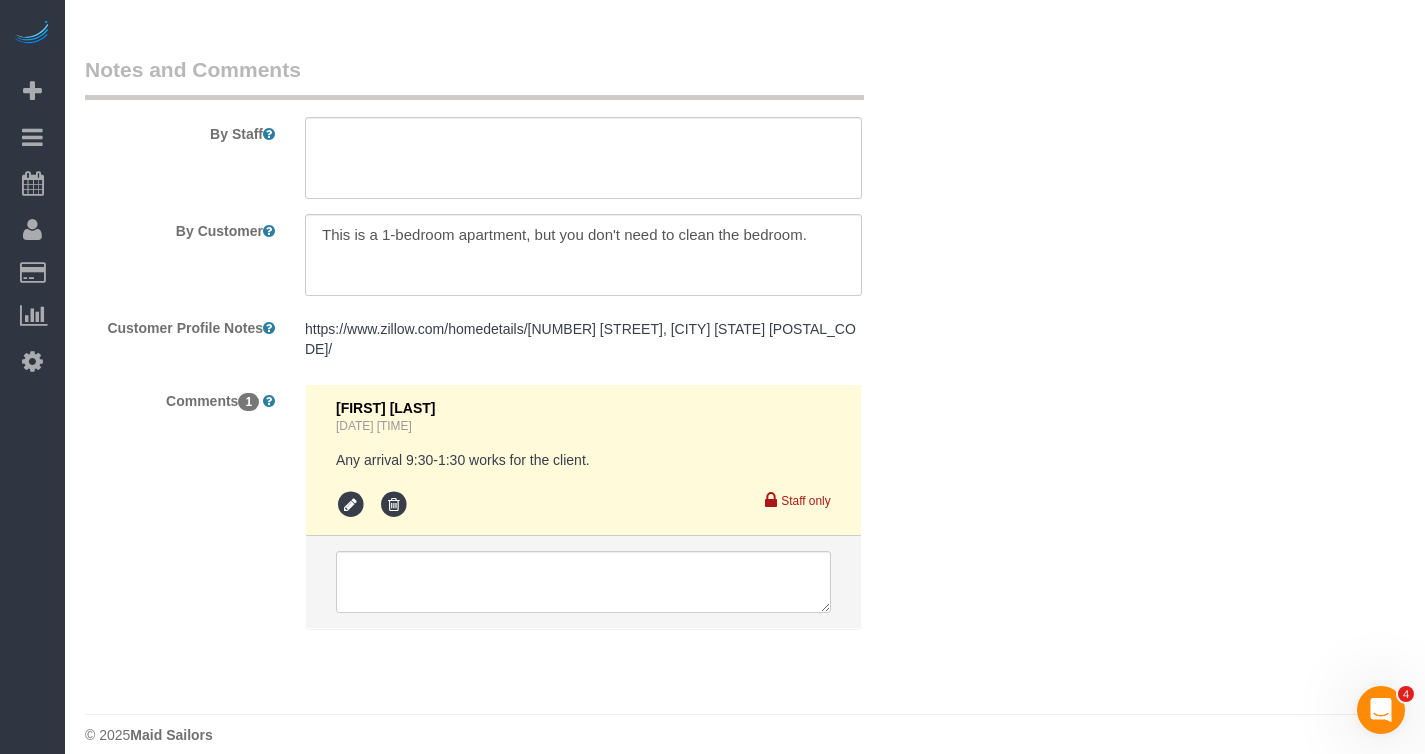 select on "object:1489" 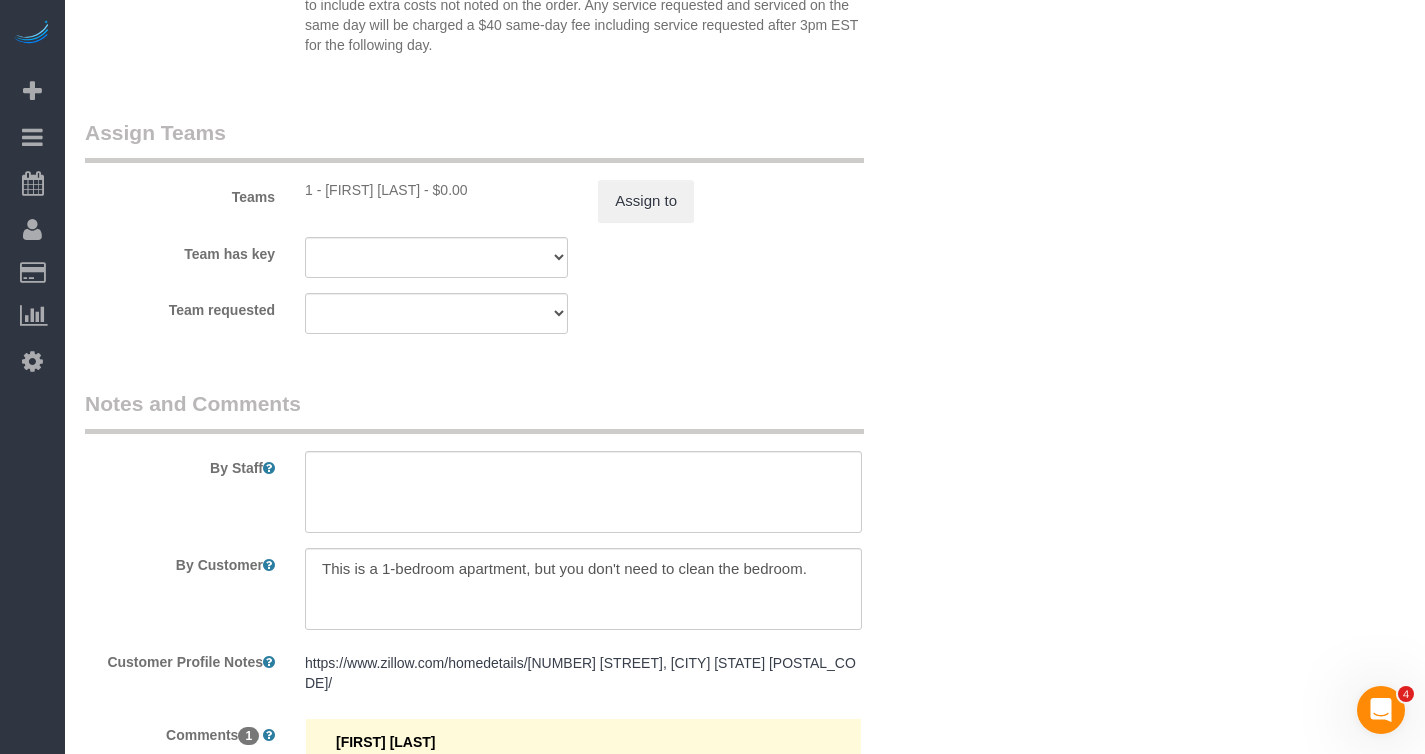 scroll, scrollTop: 2416, scrollLeft: 0, axis: vertical 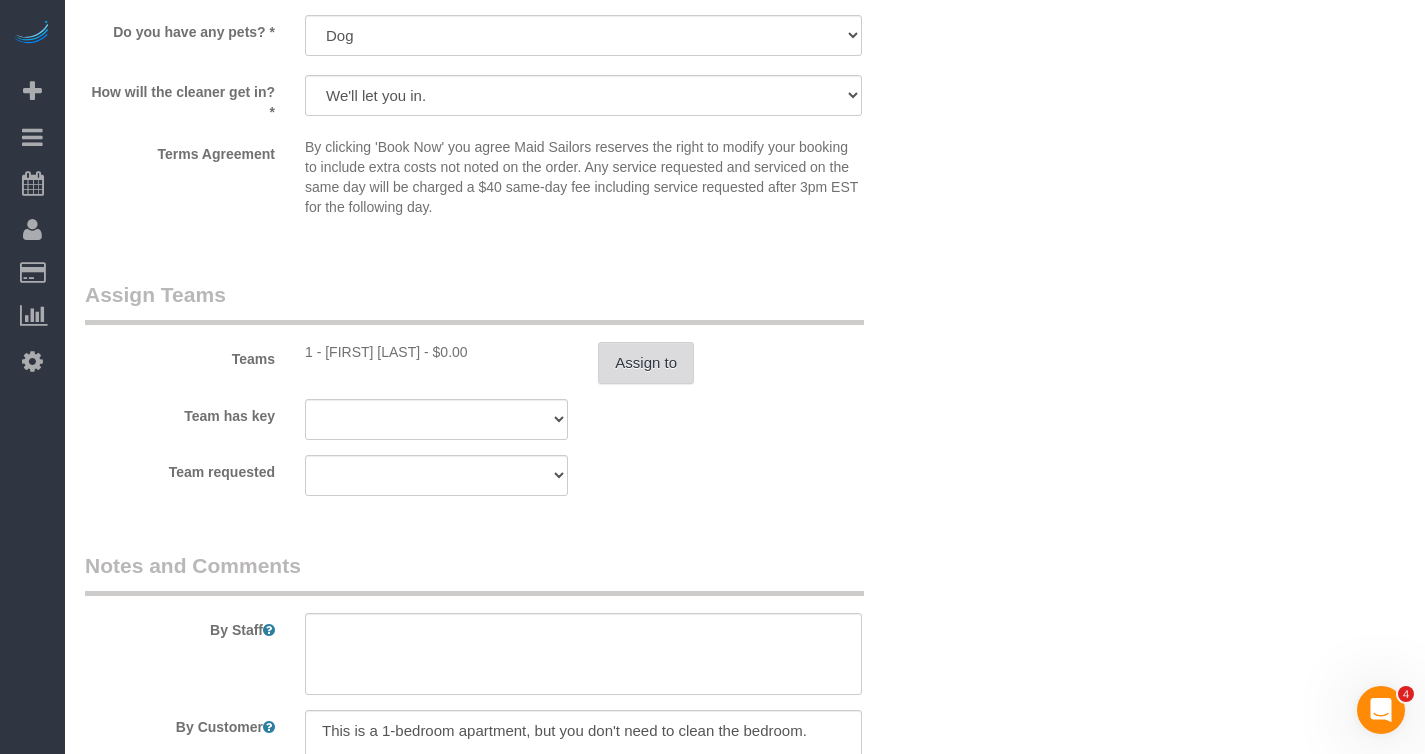 click on "Assign to" at bounding box center [646, 363] 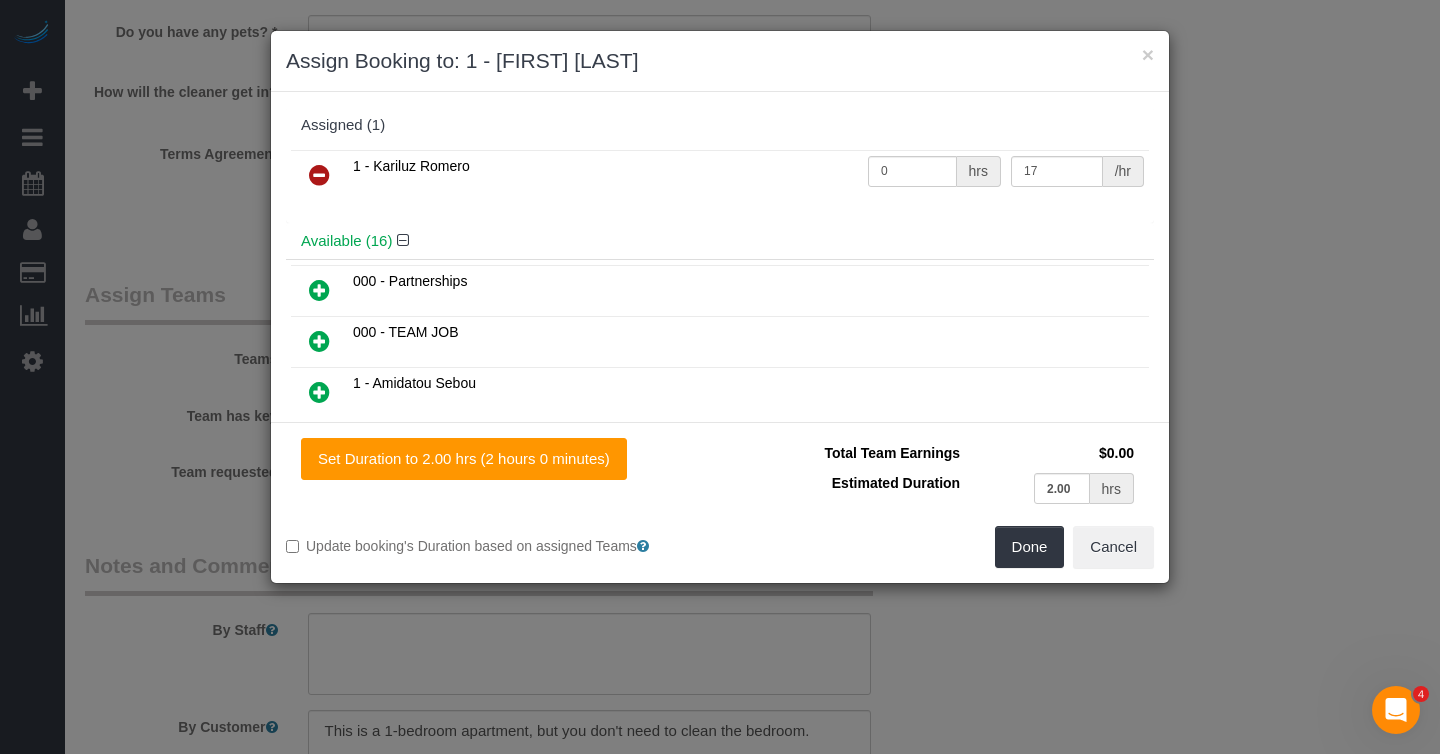 click at bounding box center [319, 175] 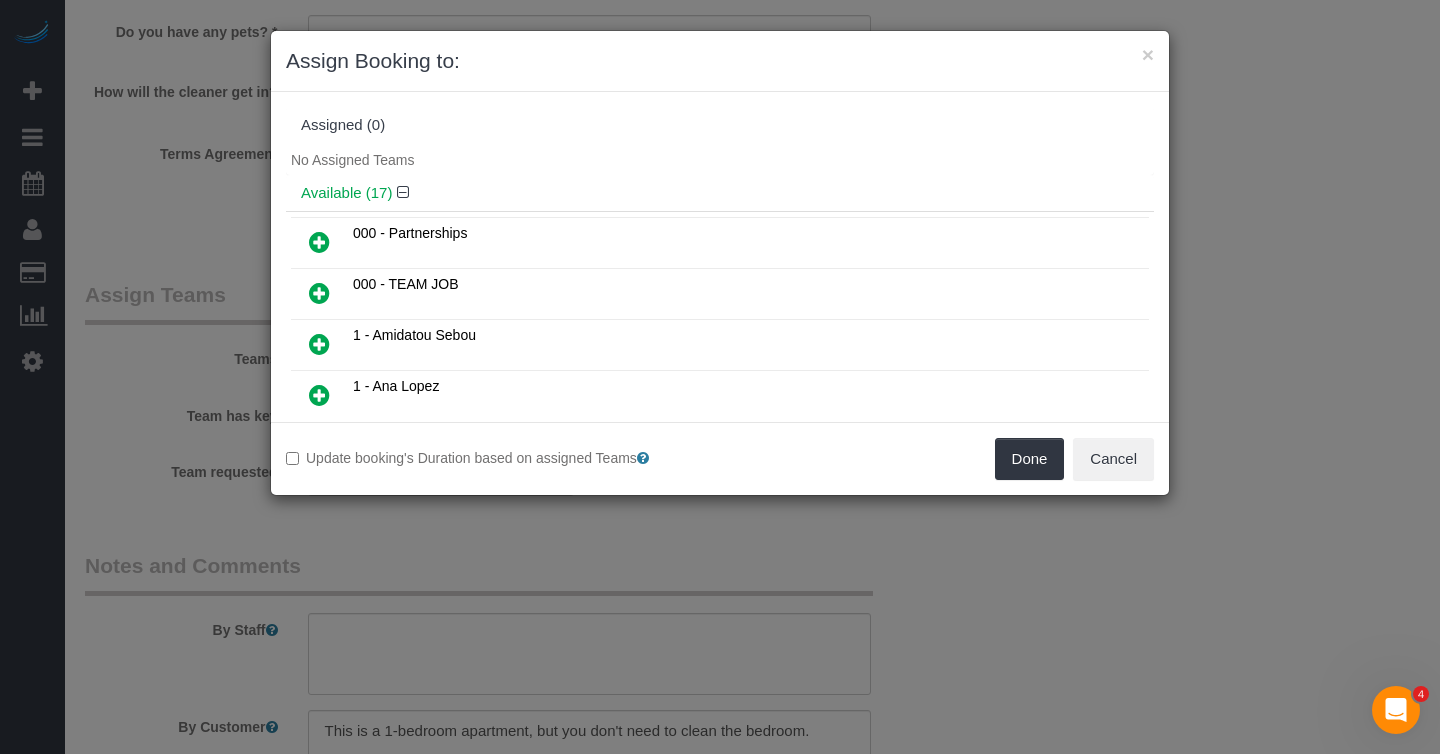 click at bounding box center (319, 395) 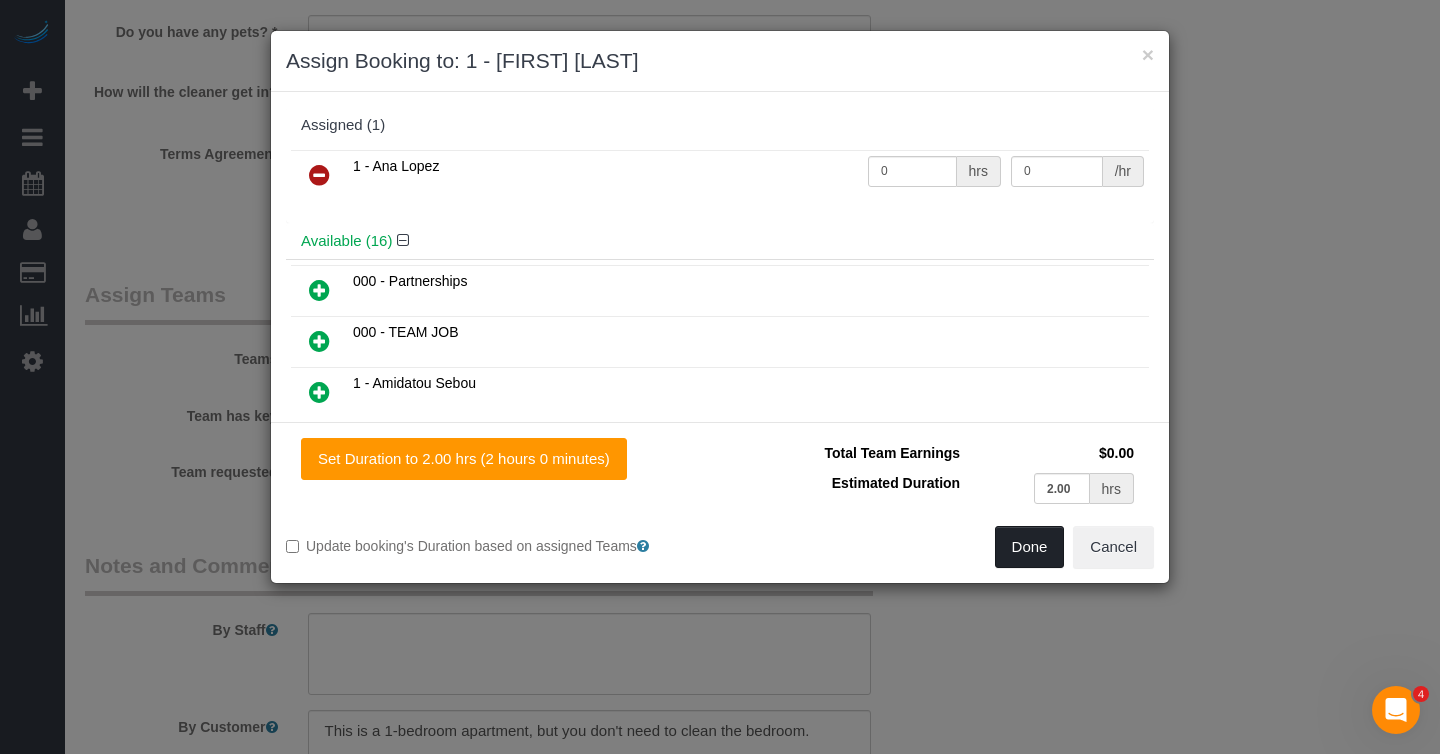 click on "Done" at bounding box center [1030, 547] 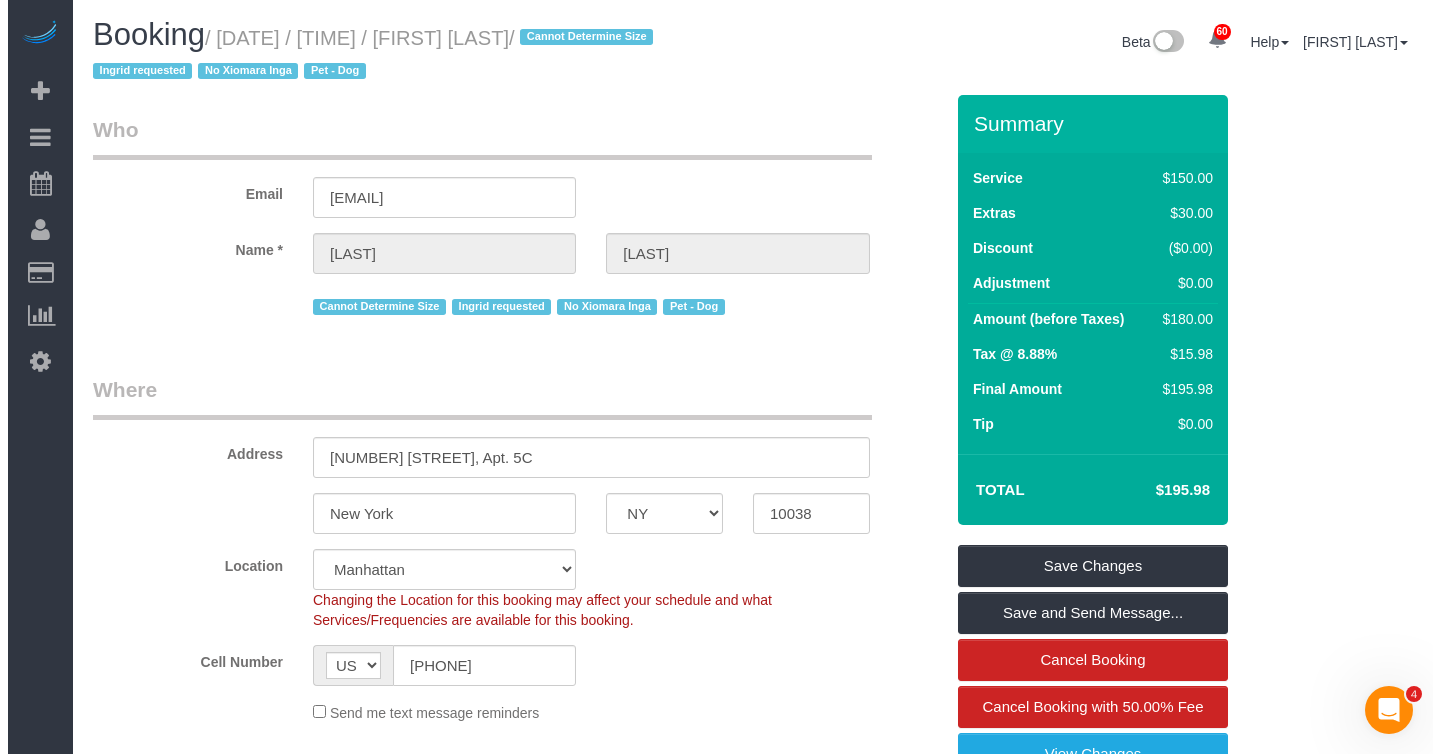 scroll, scrollTop: 0, scrollLeft: 0, axis: both 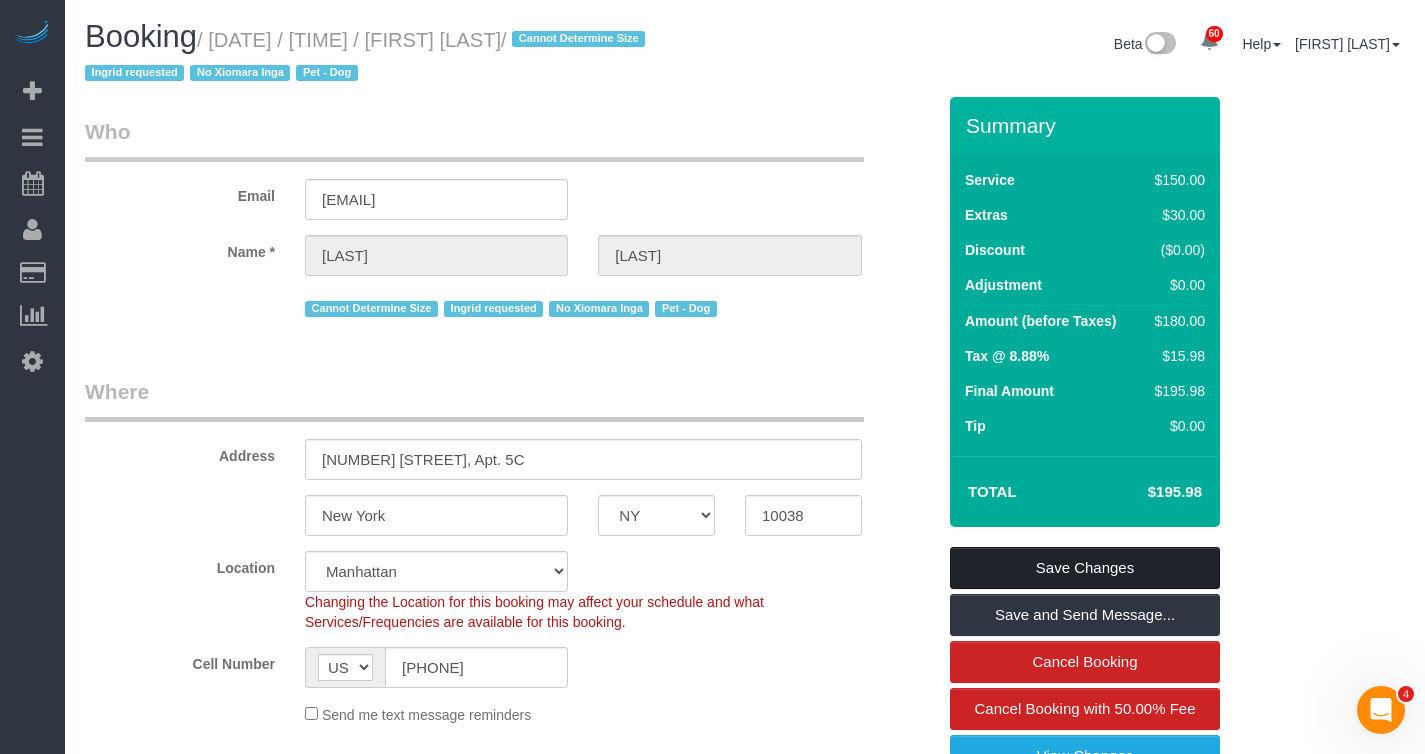 click on "Save Changes" at bounding box center (1085, 568) 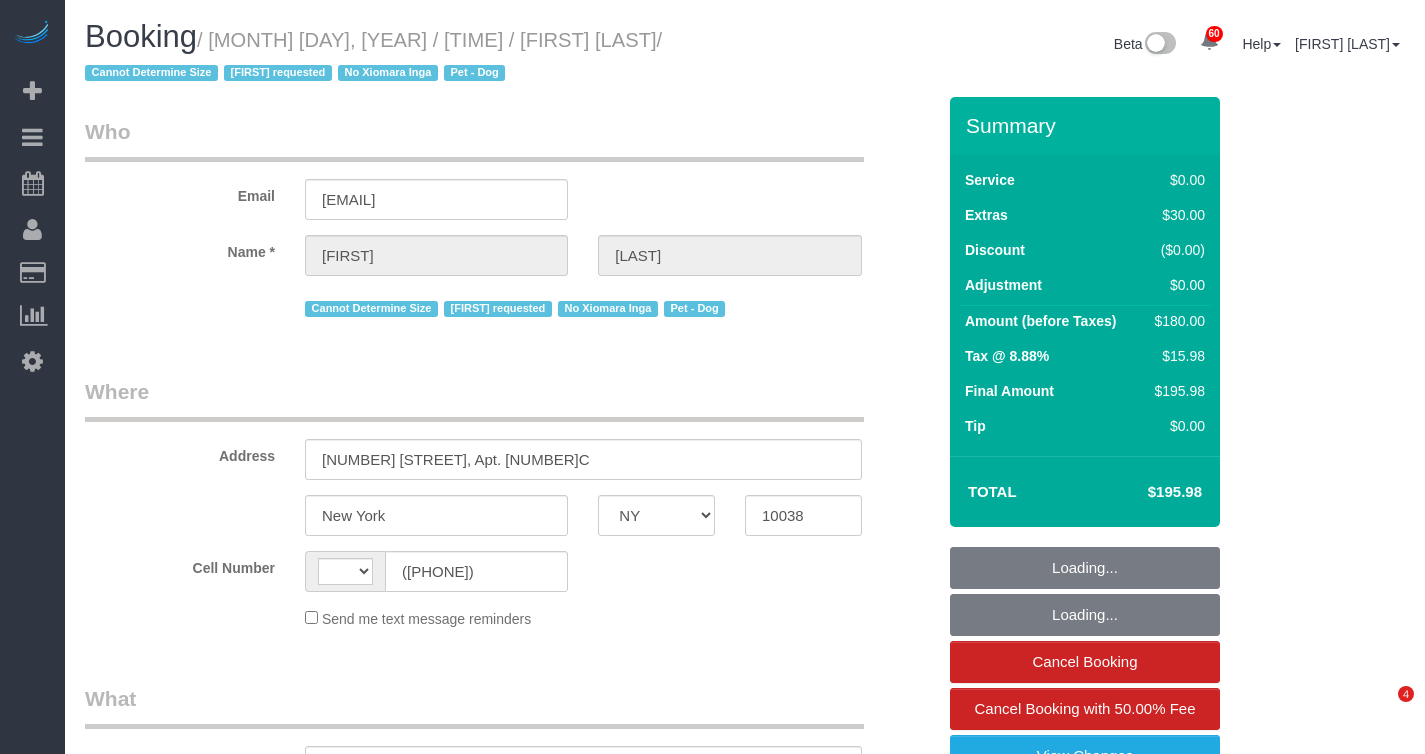 select on "NY" 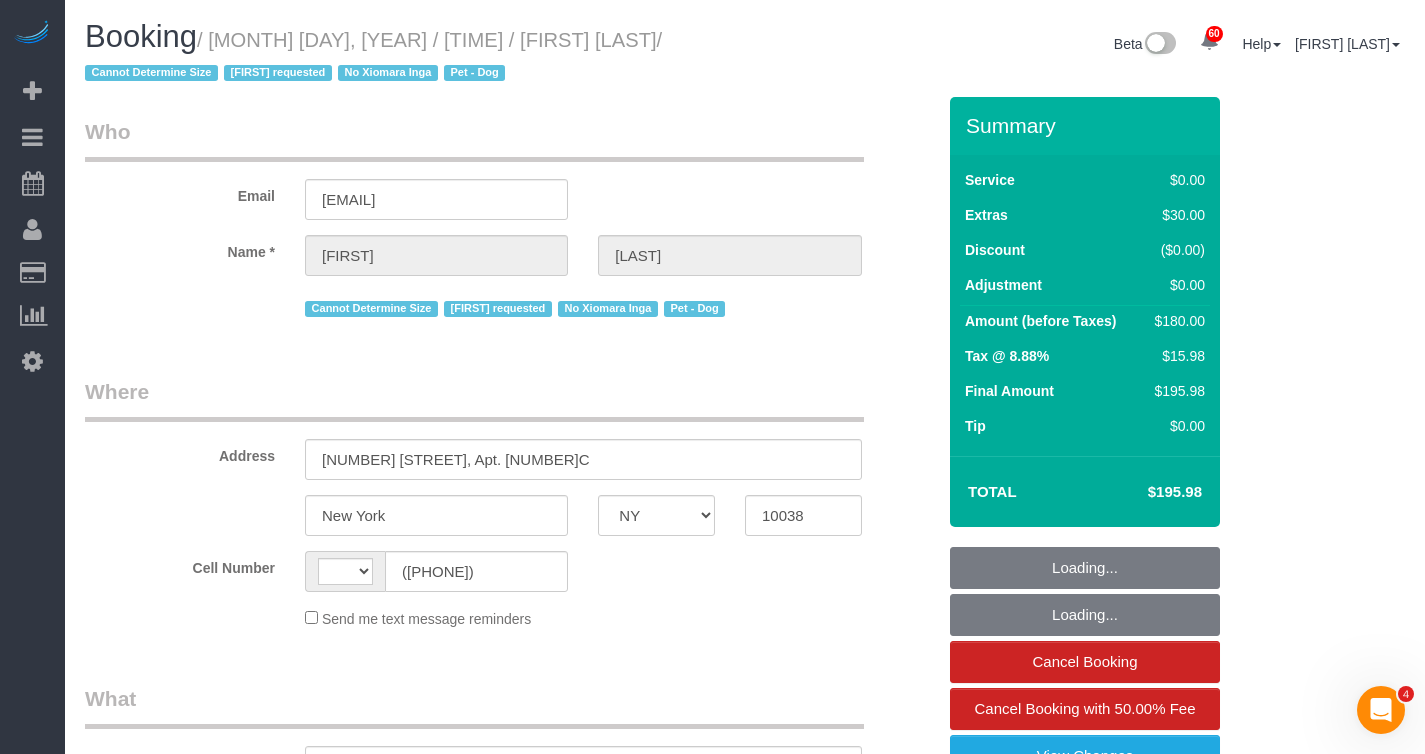 scroll, scrollTop: 0, scrollLeft: 0, axis: both 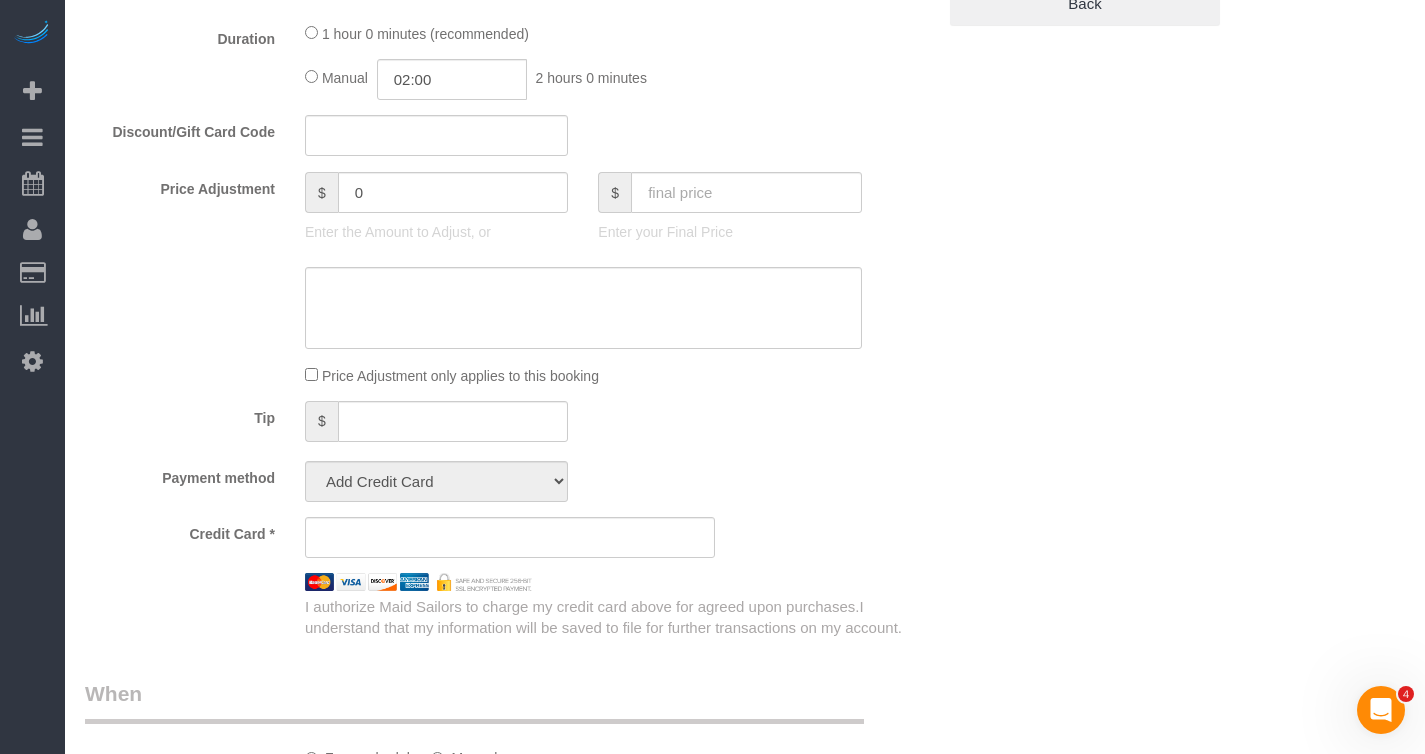 select on "string:US" 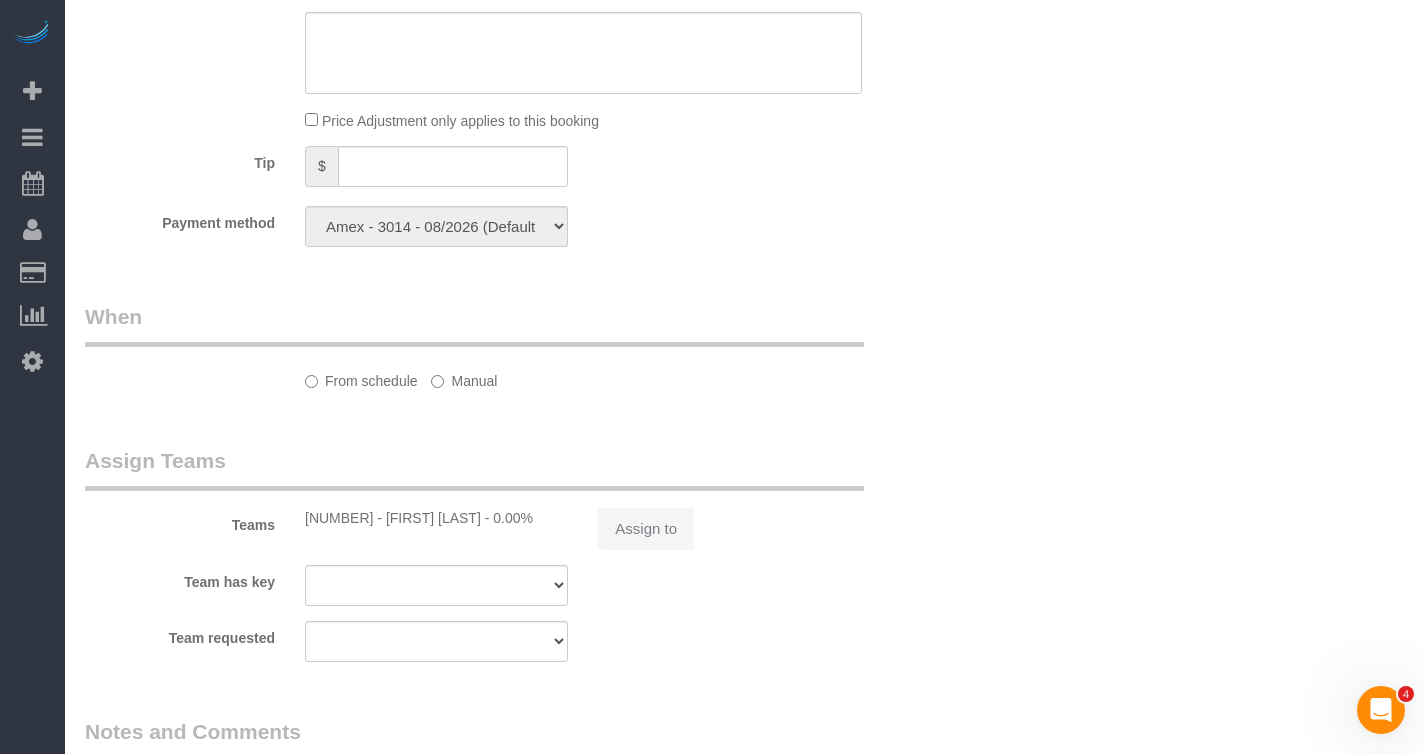 select on "object:6736" 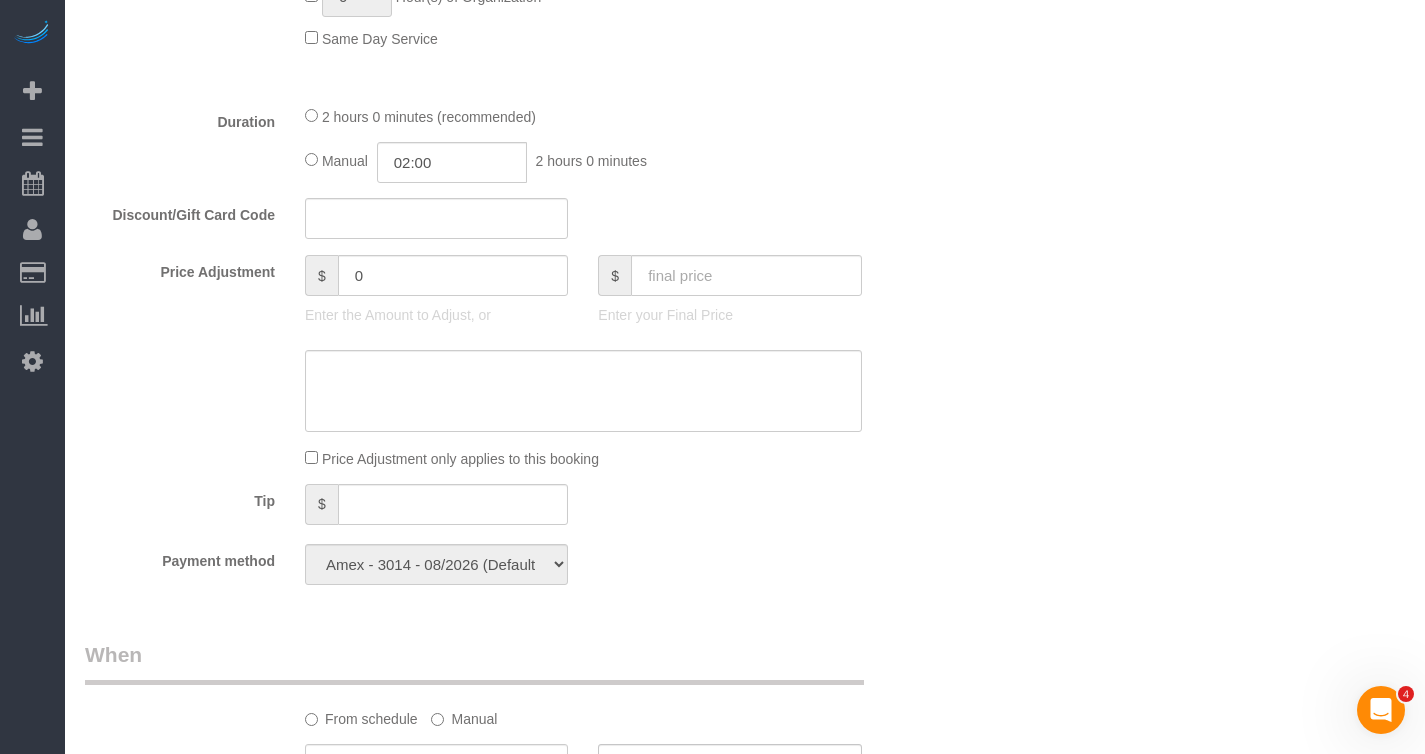 scroll, scrollTop: 1091, scrollLeft: 0, axis: vertical 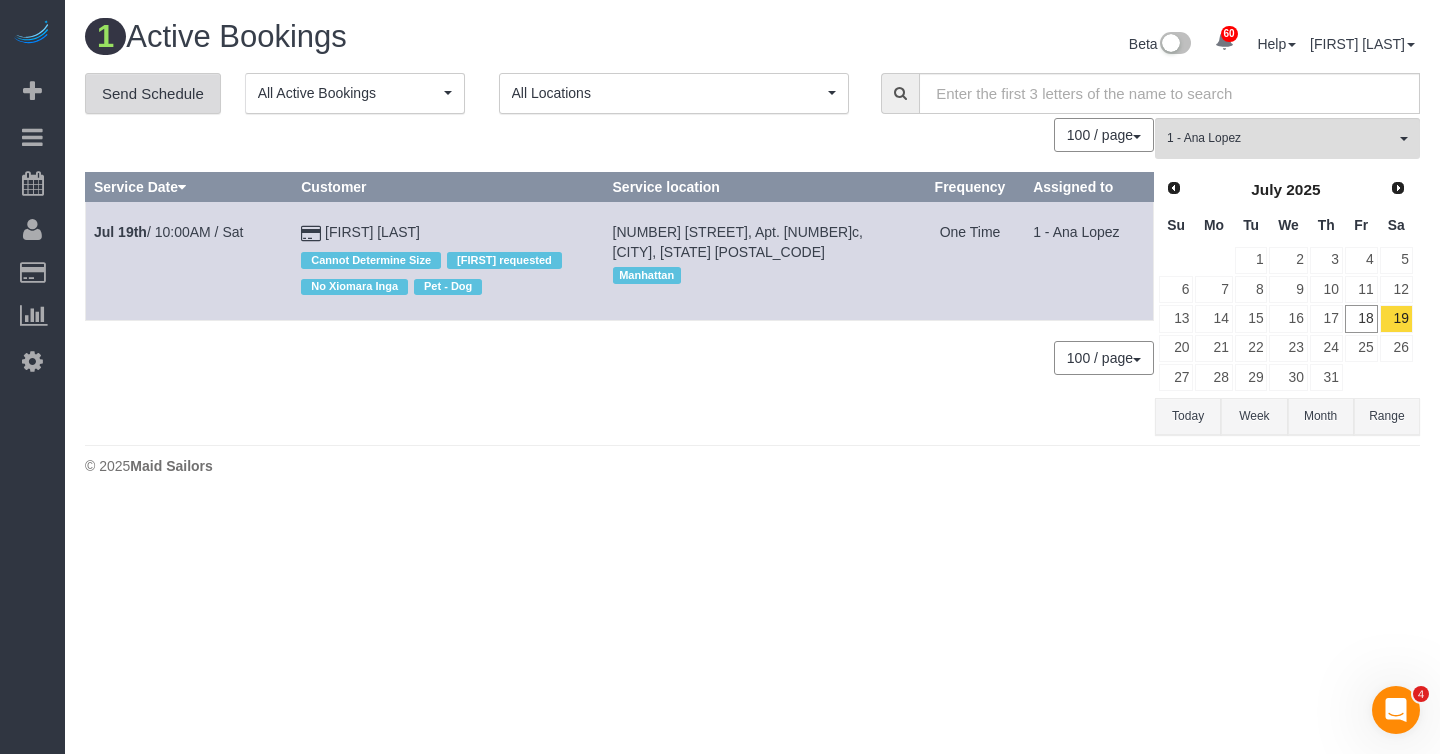 click on "Send Schedule" at bounding box center (153, 94) 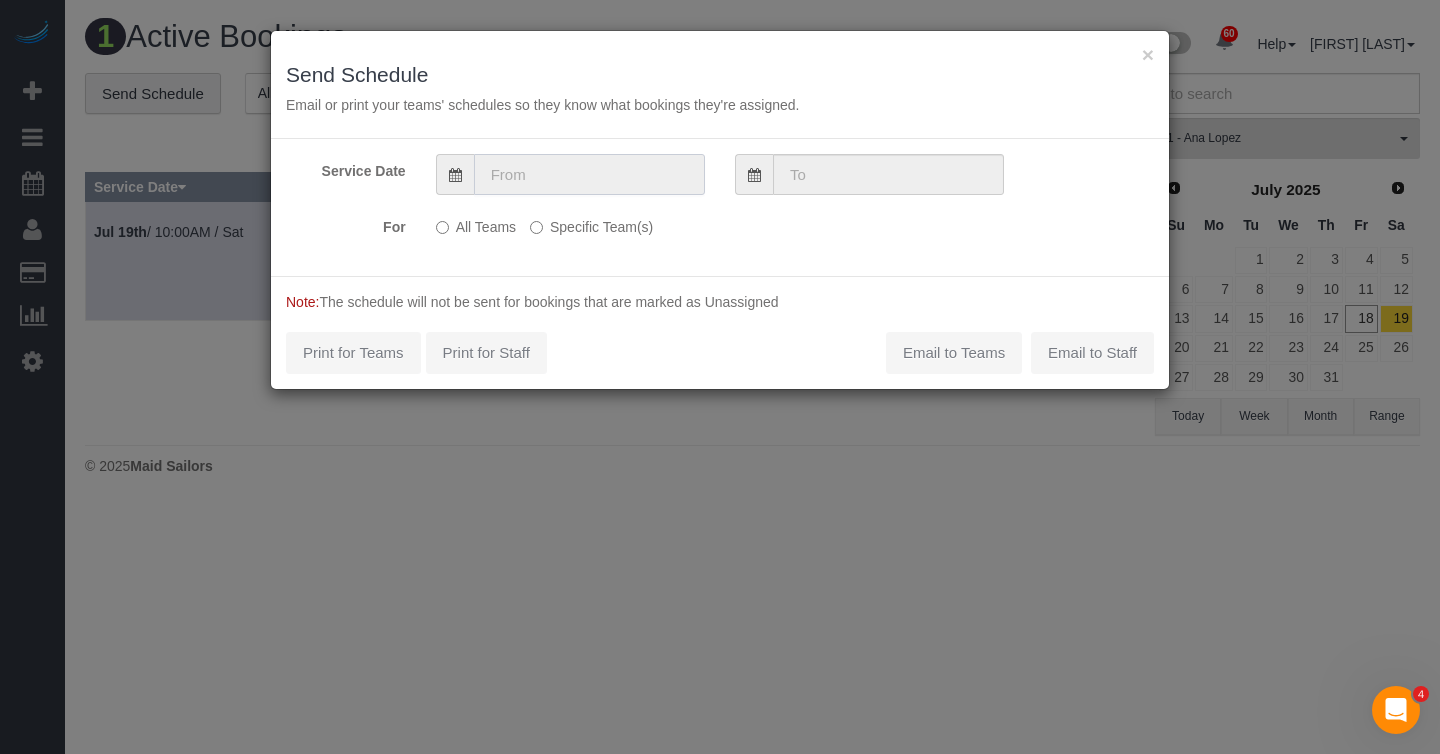 click at bounding box center [589, 174] 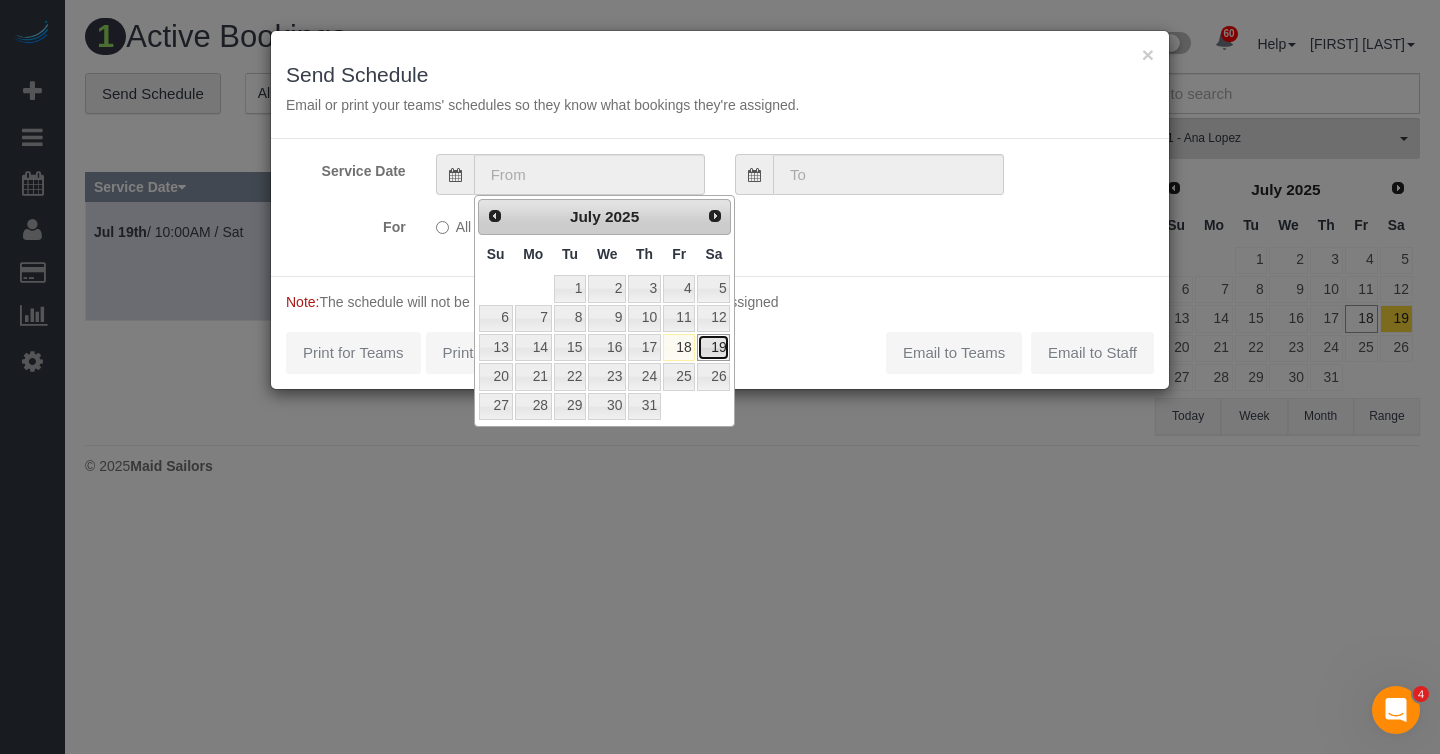 click on "19" at bounding box center (713, 347) 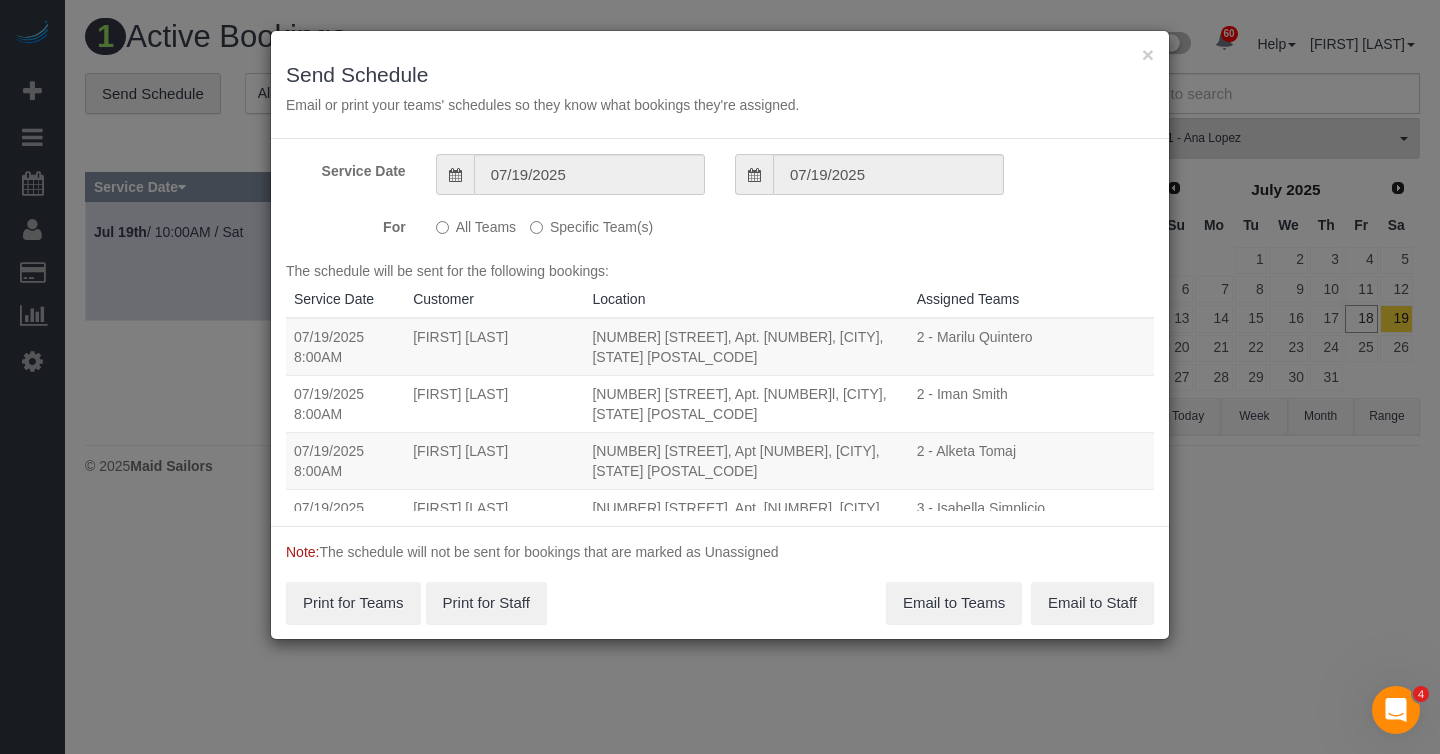 click on "Specific Team(s)" at bounding box center (591, 223) 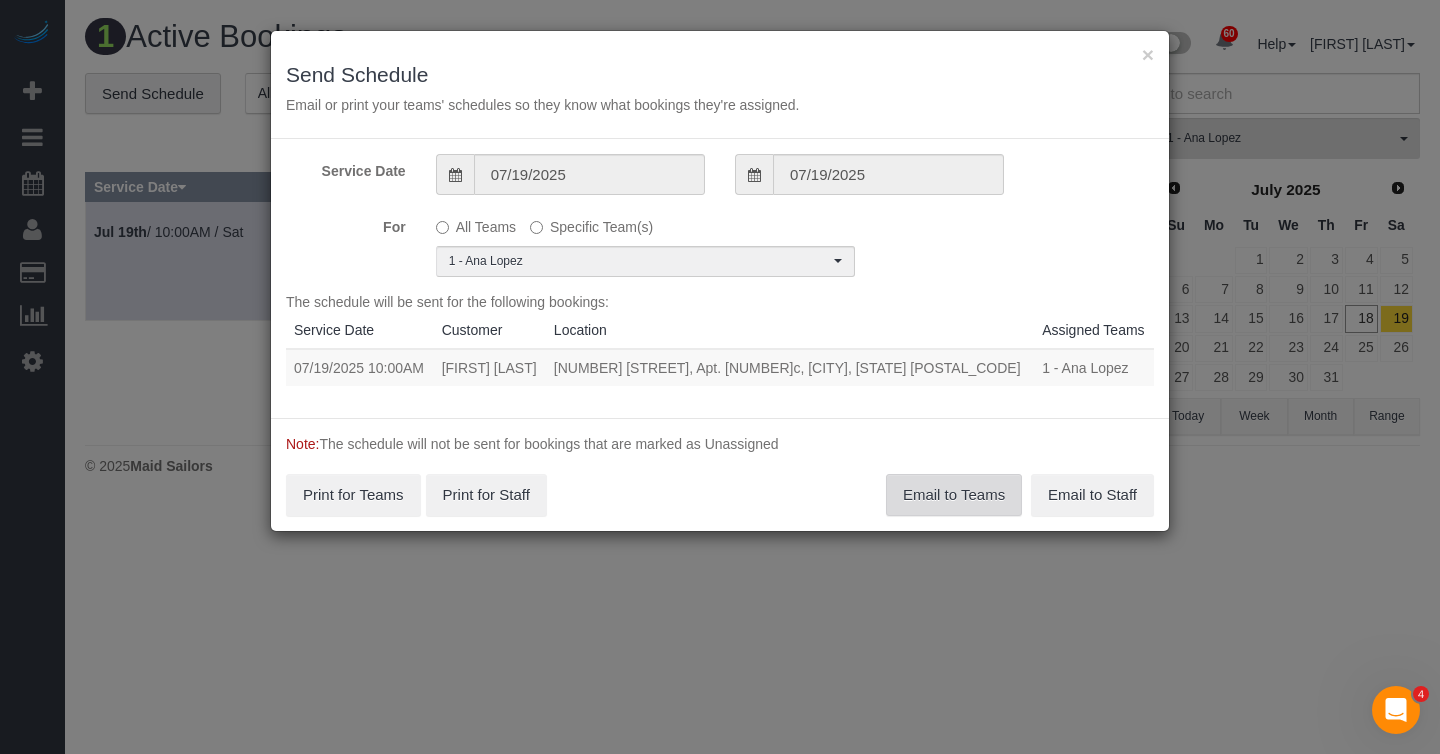 click on "Email to Teams" at bounding box center (954, 495) 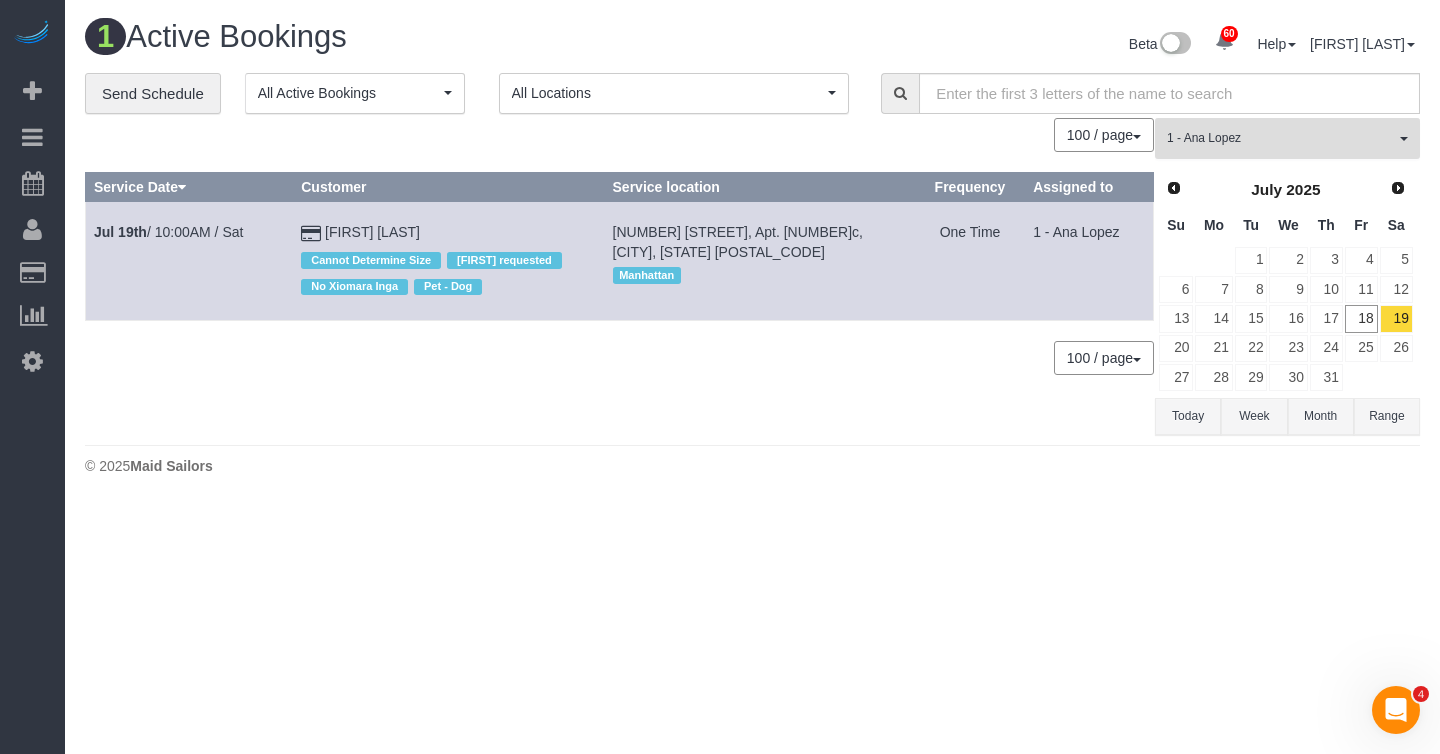 click on "[NUMBER] - [FIRST] [LAST]
All Teams" at bounding box center [1287, 138] 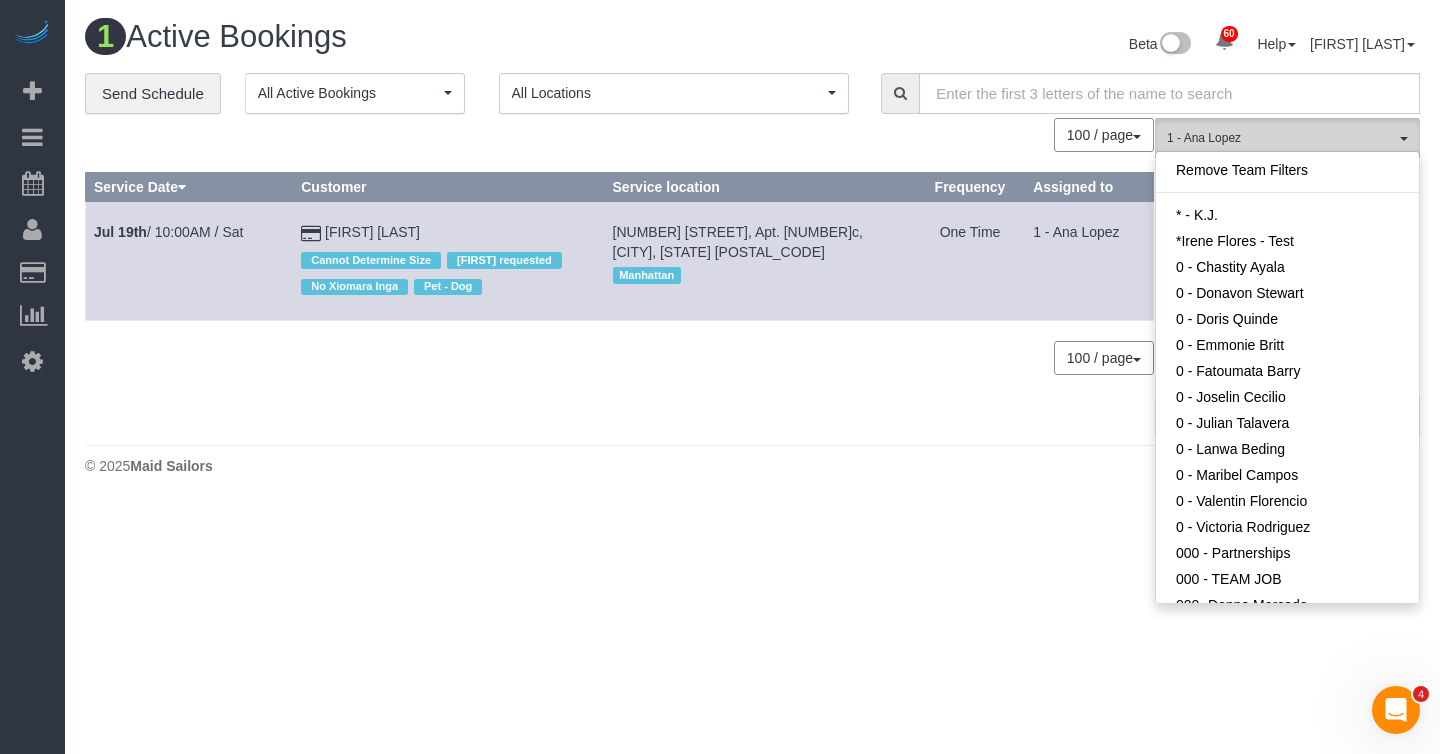 scroll, scrollTop: 306, scrollLeft: 0, axis: vertical 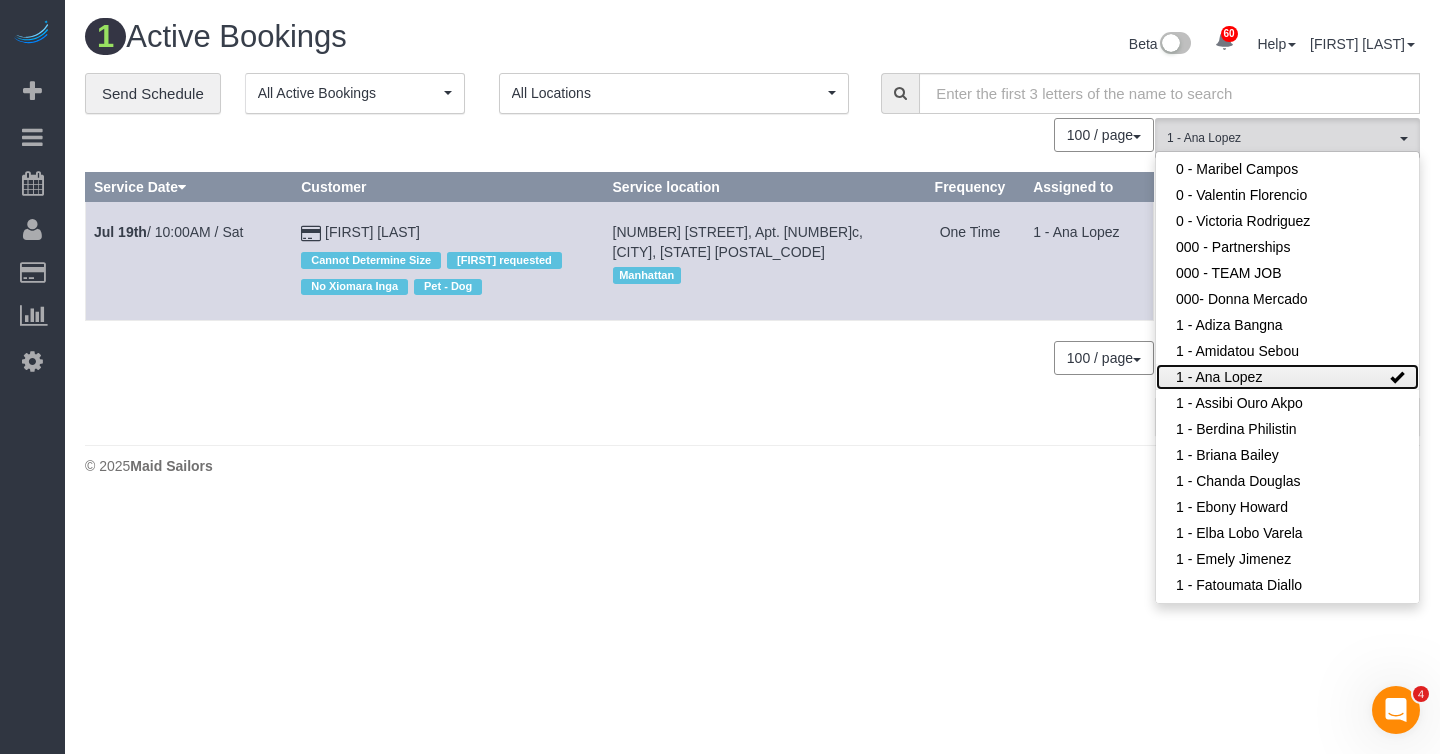 click on "1 - Ana Lopez" at bounding box center [1287, 377] 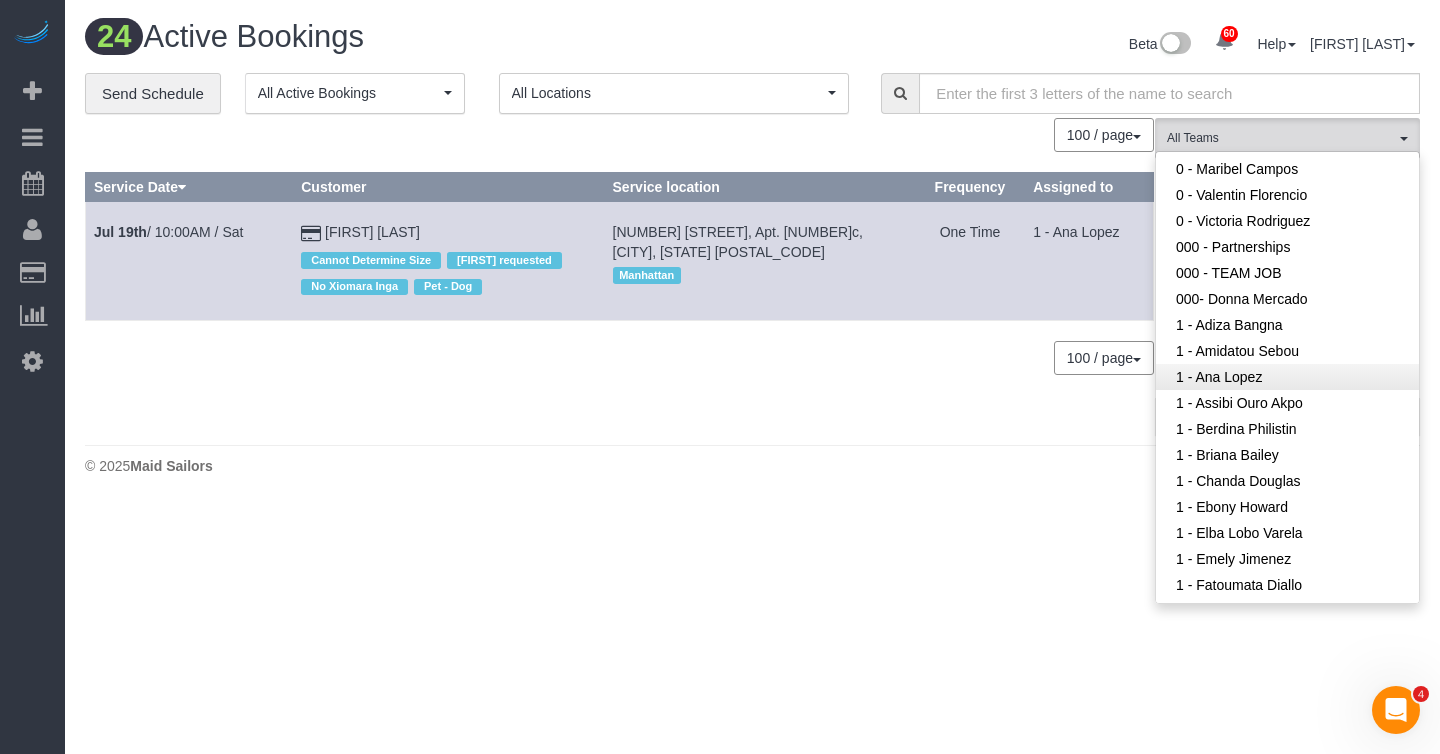 scroll, scrollTop: 643, scrollLeft: 0, axis: vertical 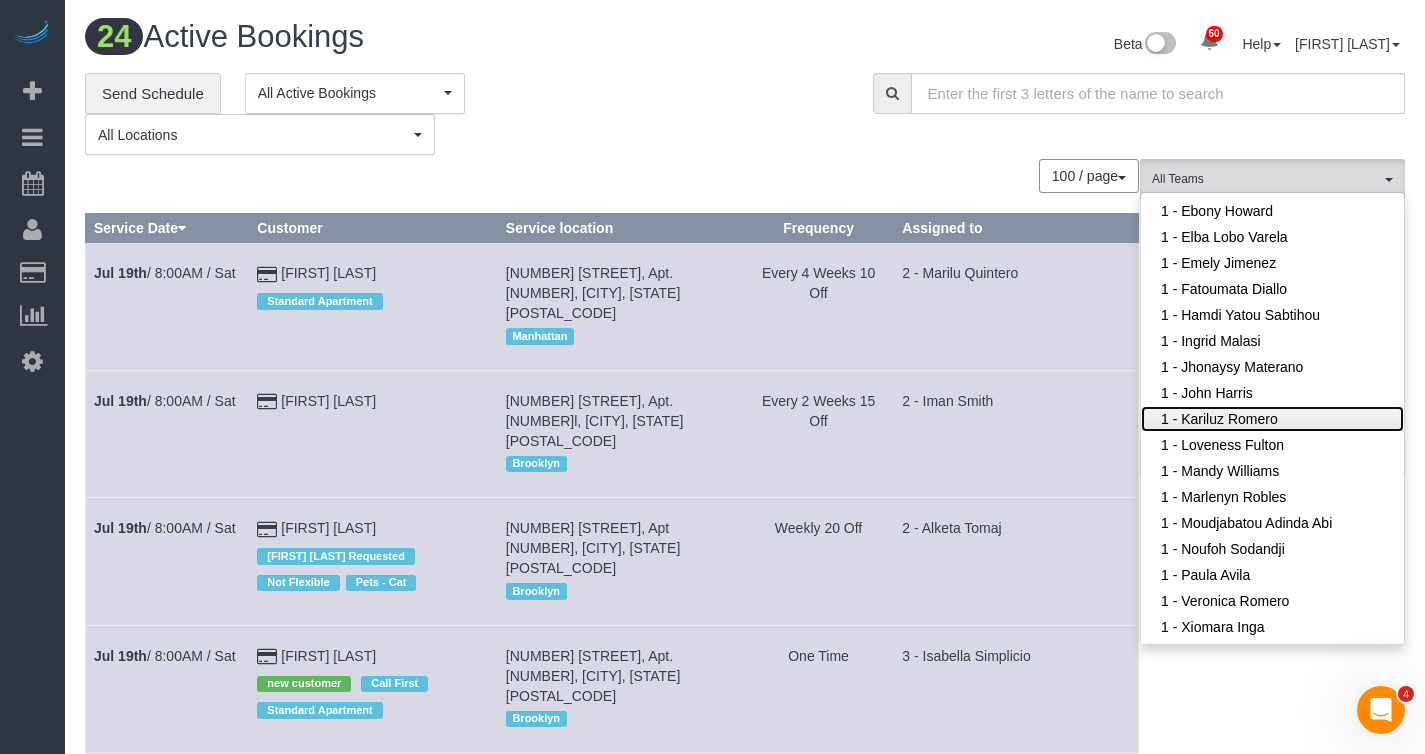 click on "1 - Kariluz Romero" at bounding box center (1272, 419) 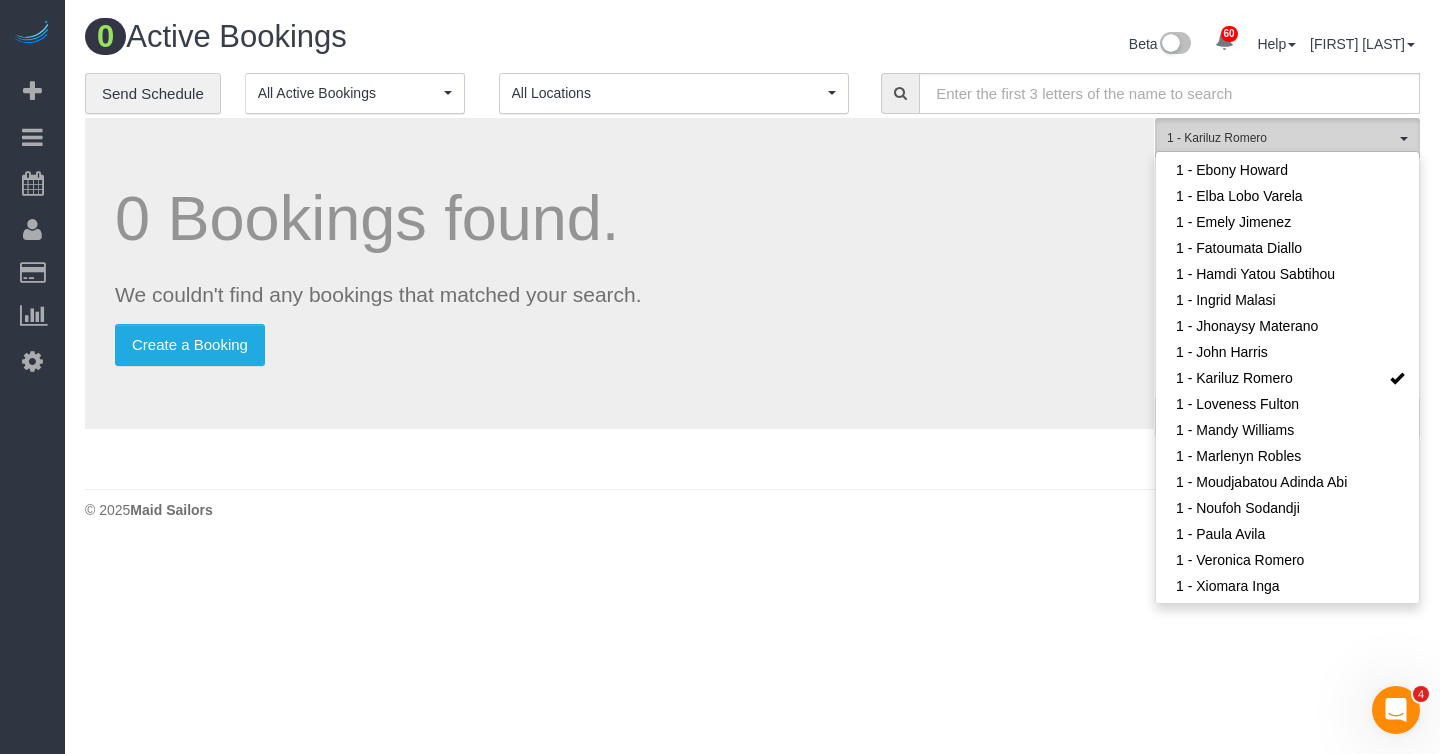 click on "1 - Kariluz Romero" at bounding box center (1281, 138) 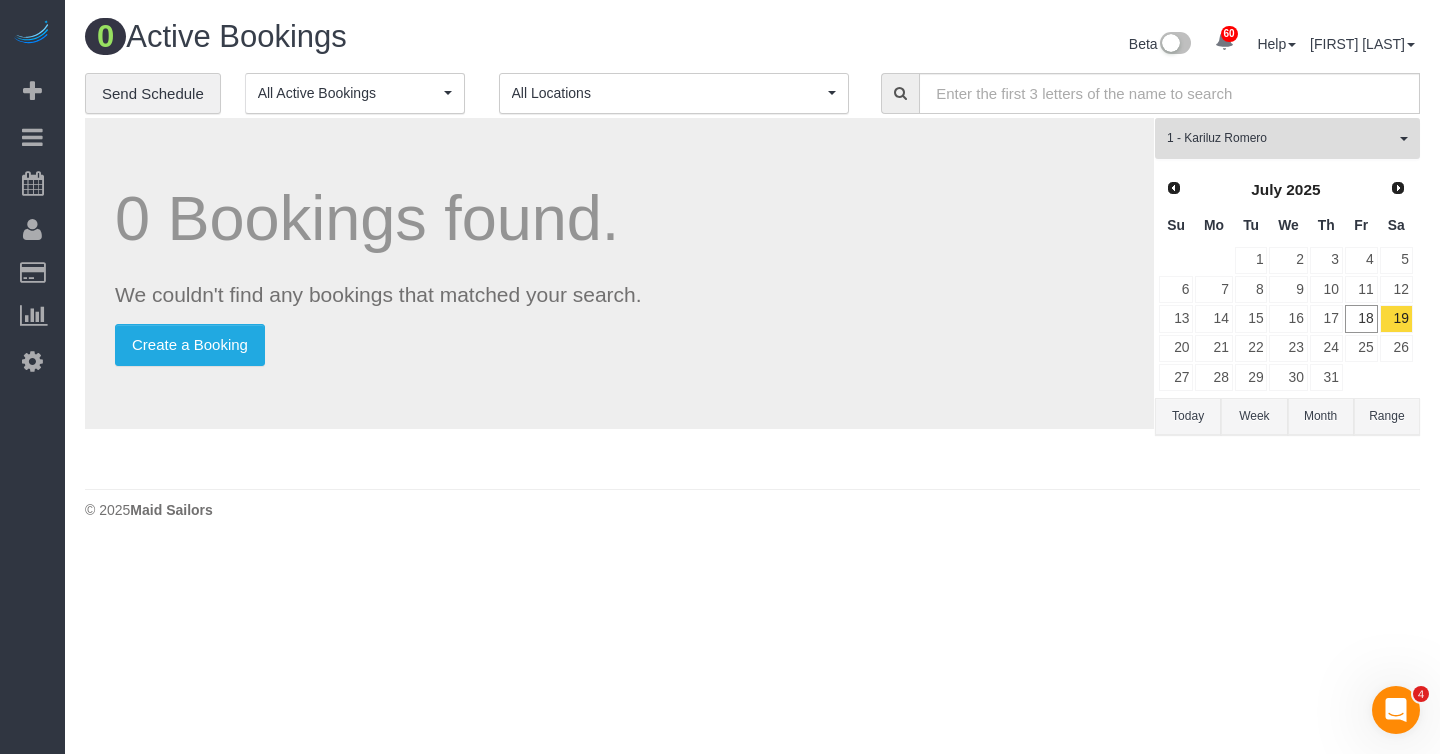 click on "1 - Kariluz Romero" at bounding box center [1281, 138] 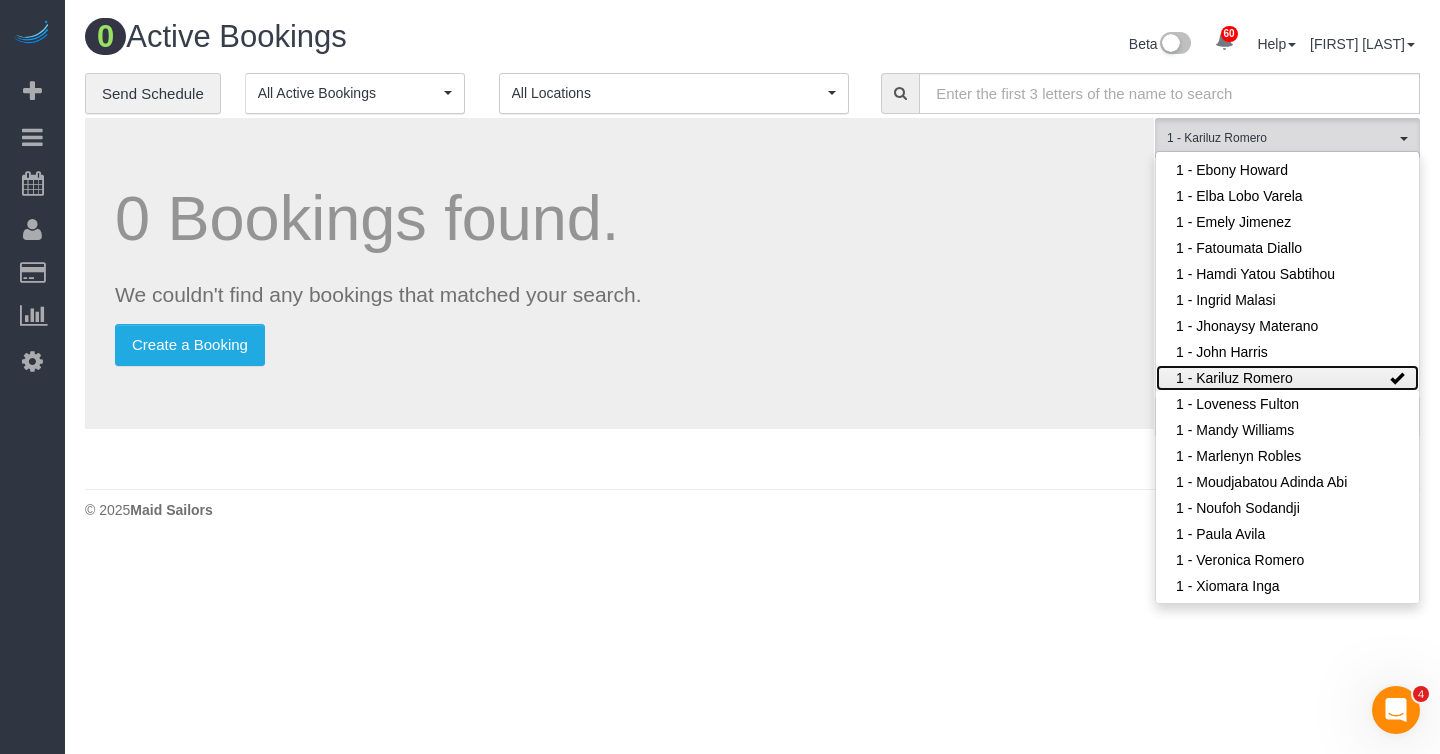 click on "1 - Kariluz Romero" at bounding box center (1287, 378) 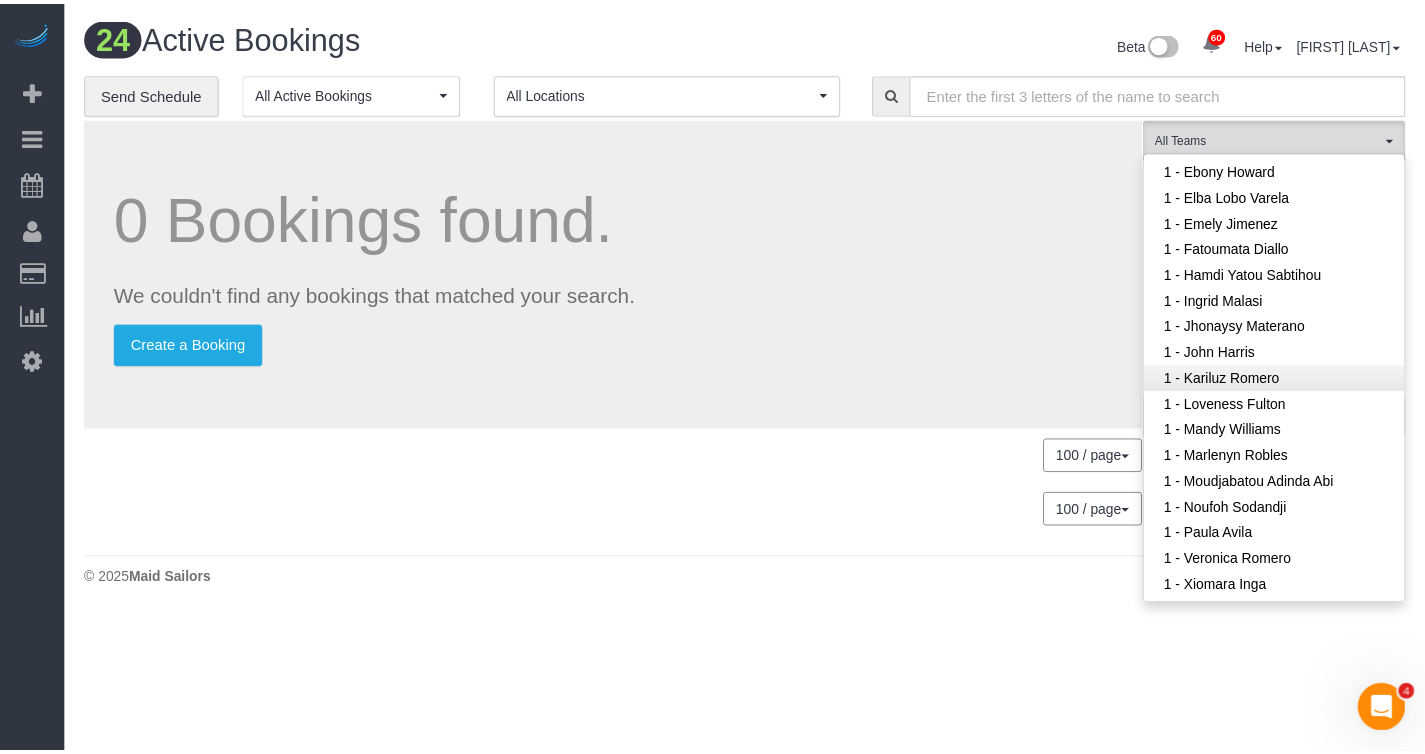 scroll, scrollTop: 1163, scrollLeft: 0, axis: vertical 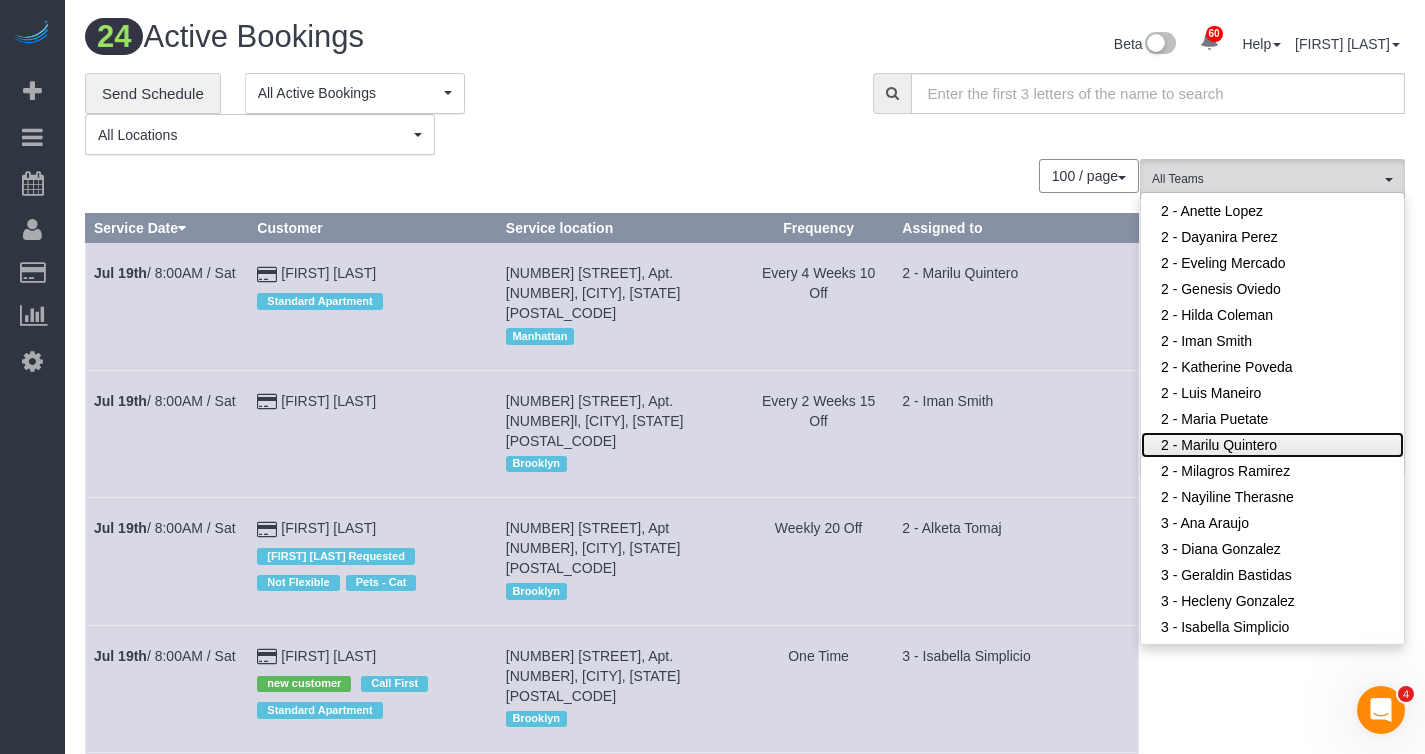 click on "2 - Marilu Quintero" at bounding box center (1272, 445) 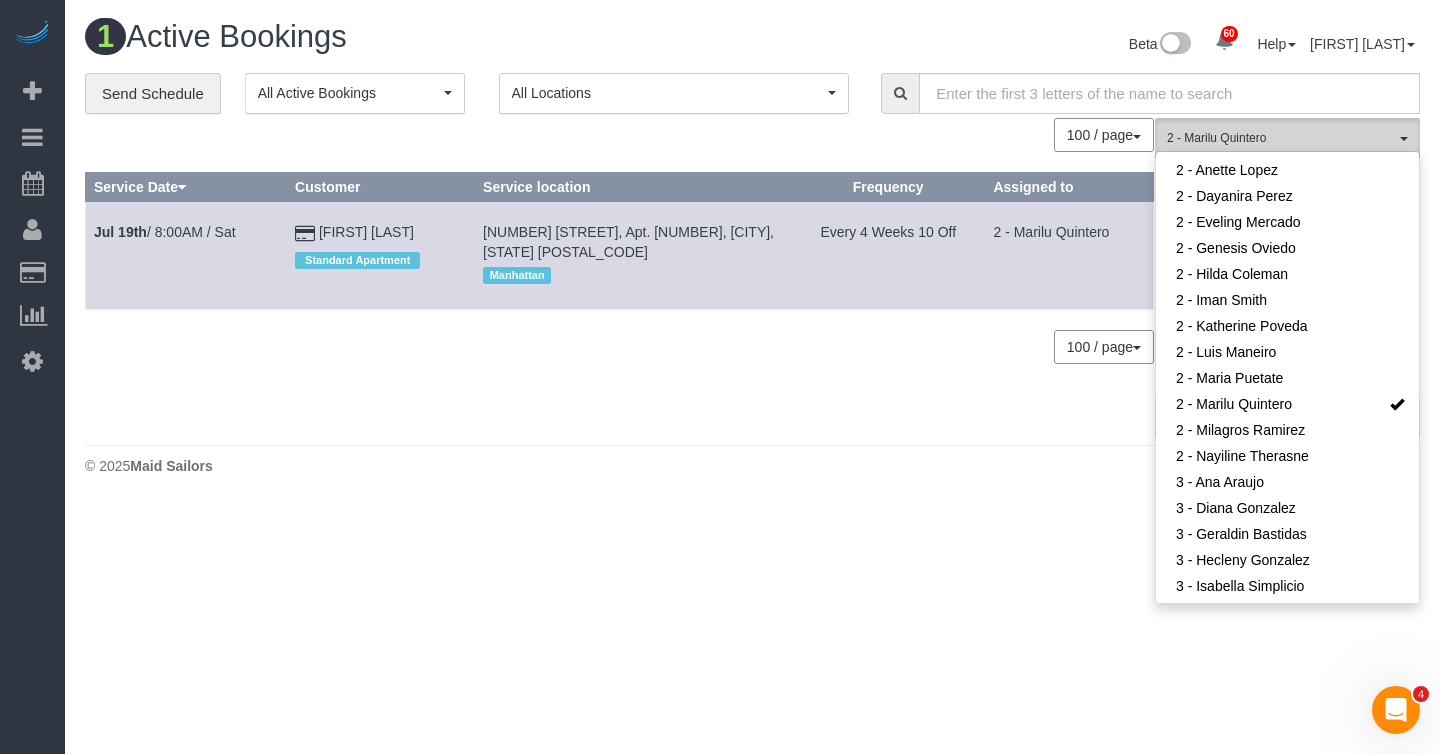 click on "2 - Marilu Quintero" at bounding box center [1281, 138] 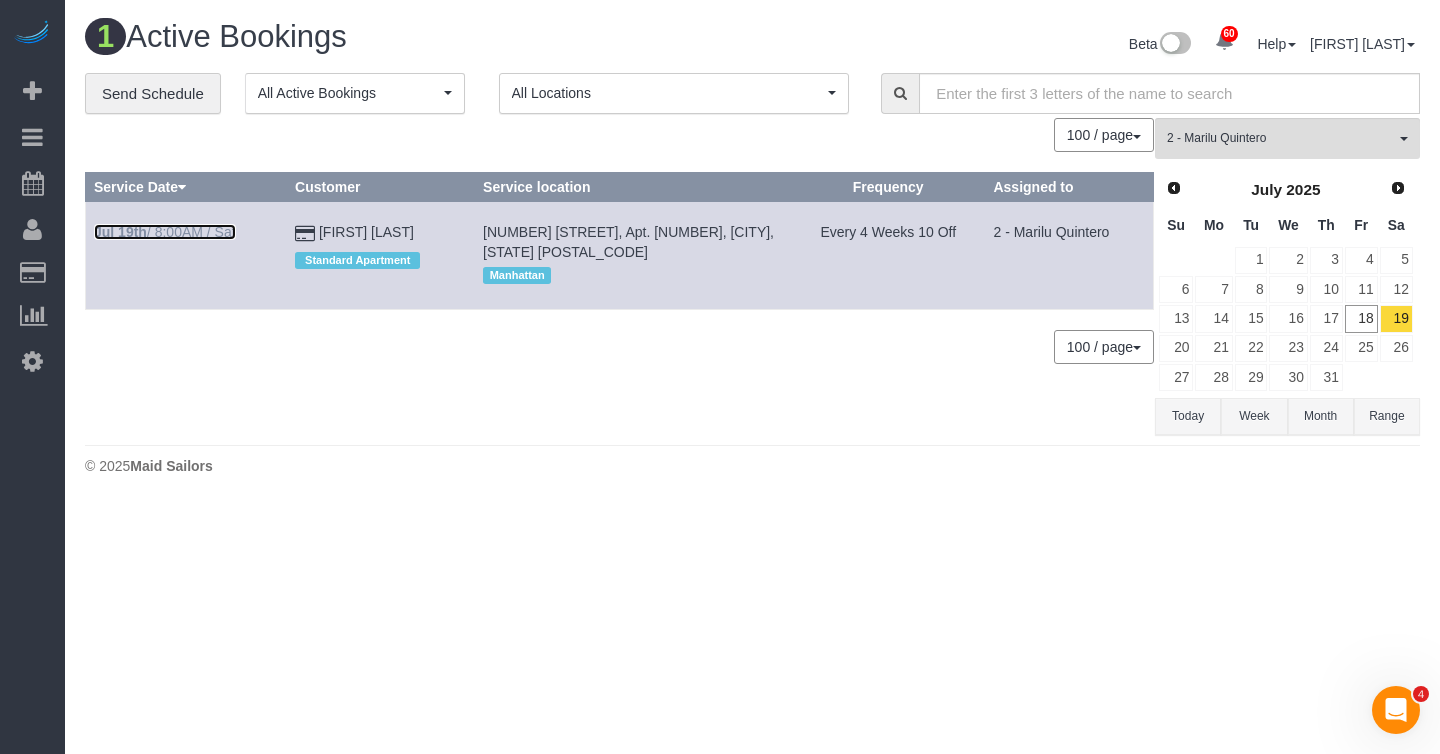 click on "[MONTH] [DAY]th / [TIME] / Sat" at bounding box center [165, 232] 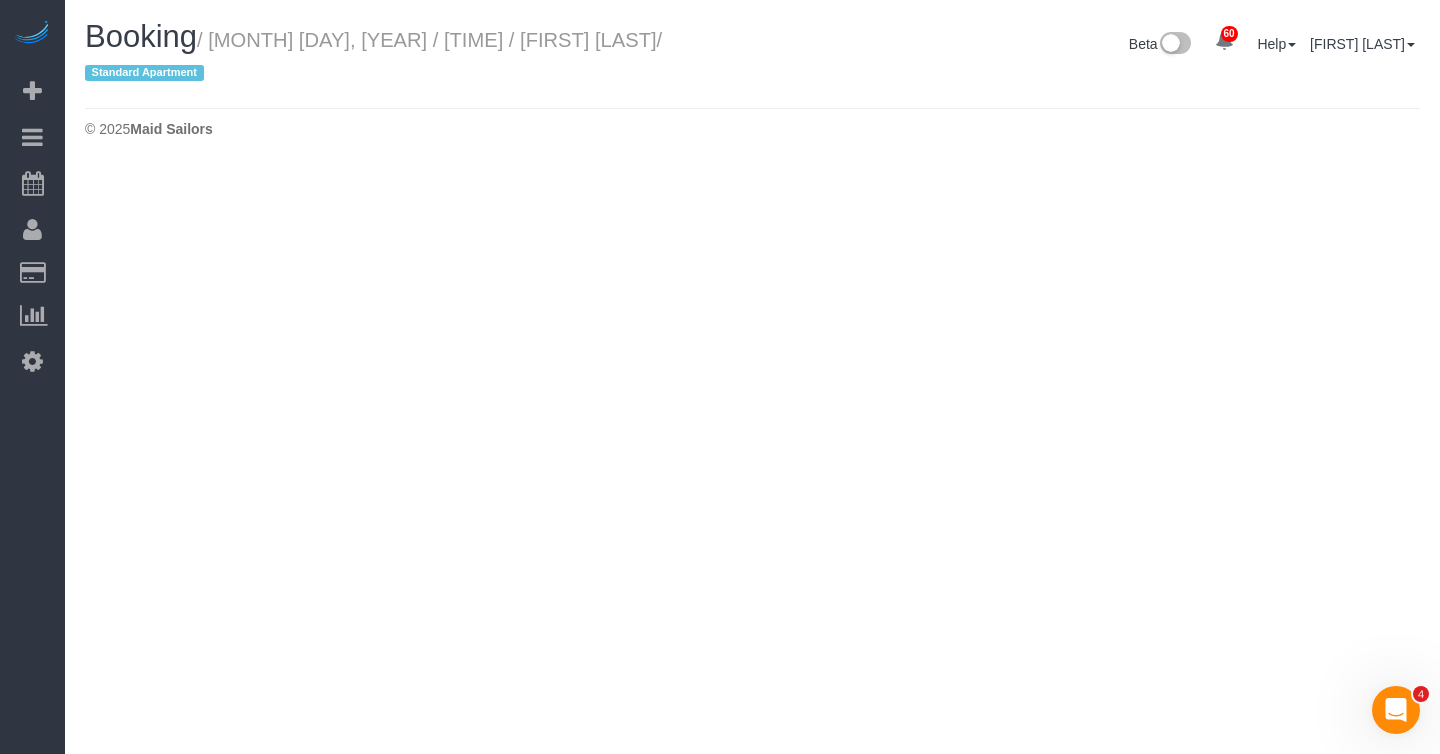 select on "NY" 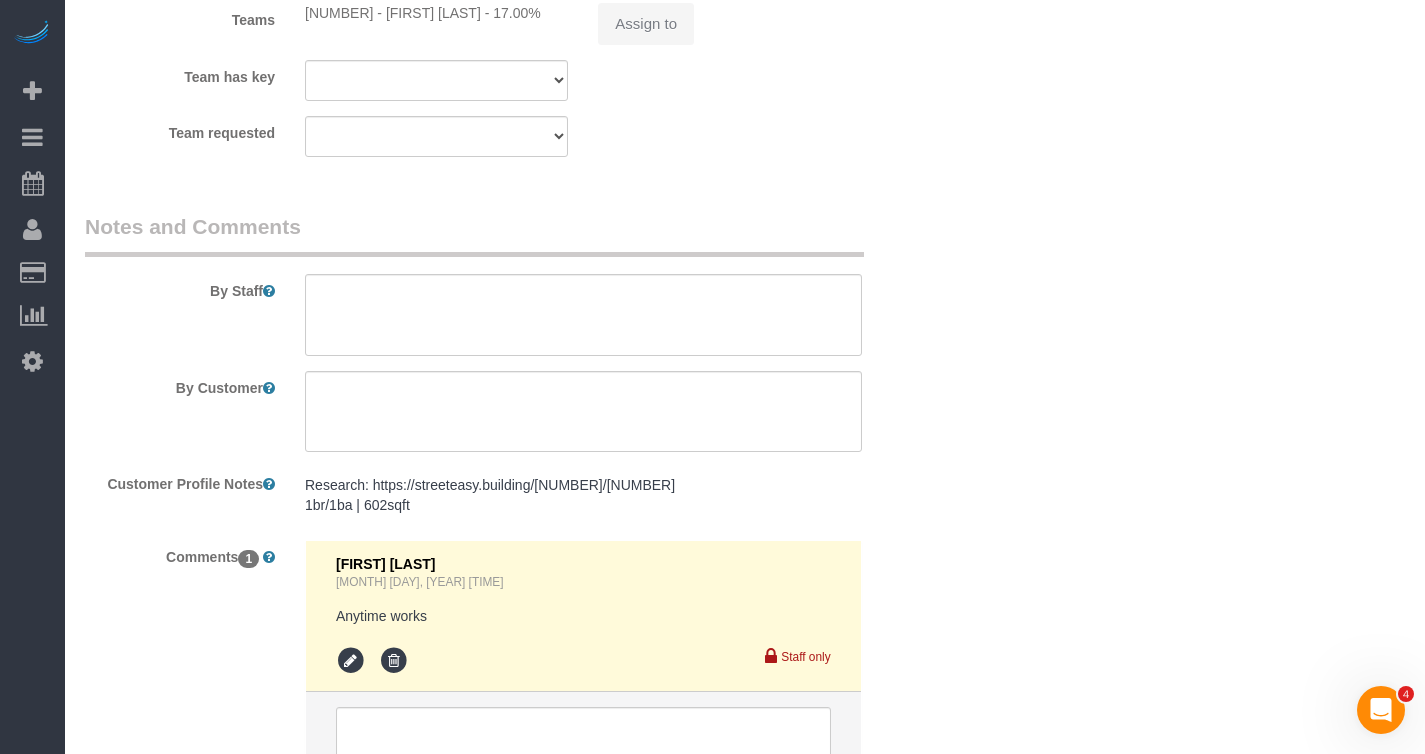 select on "object:9417" 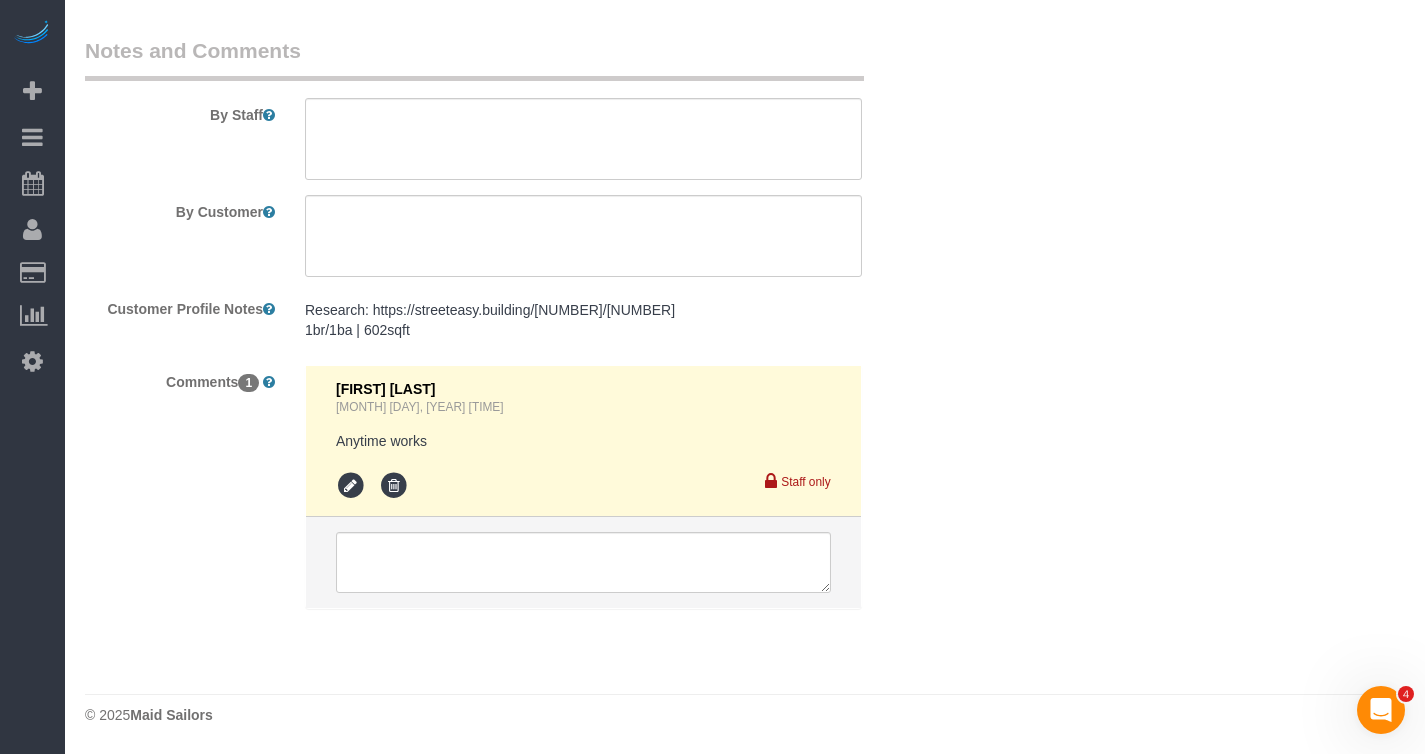 select on "object:9674" 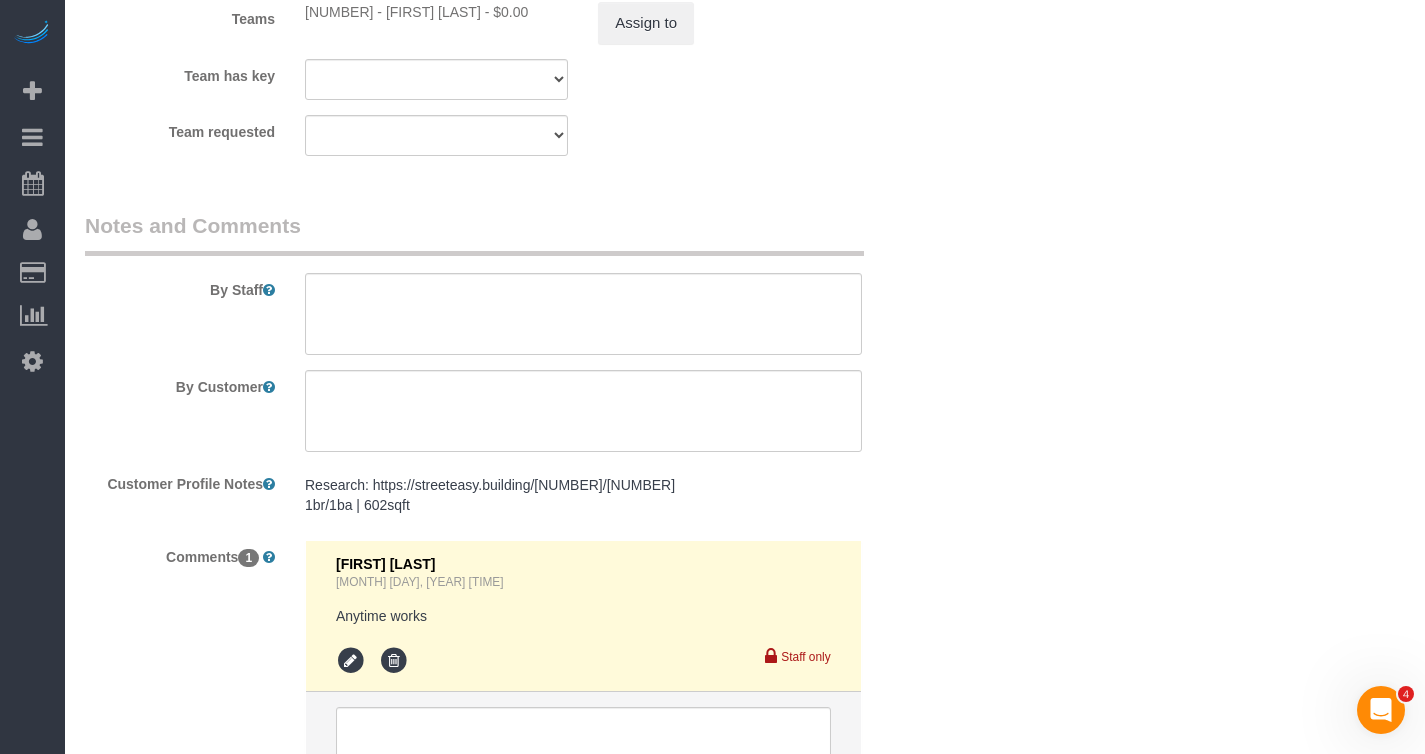select on "1" 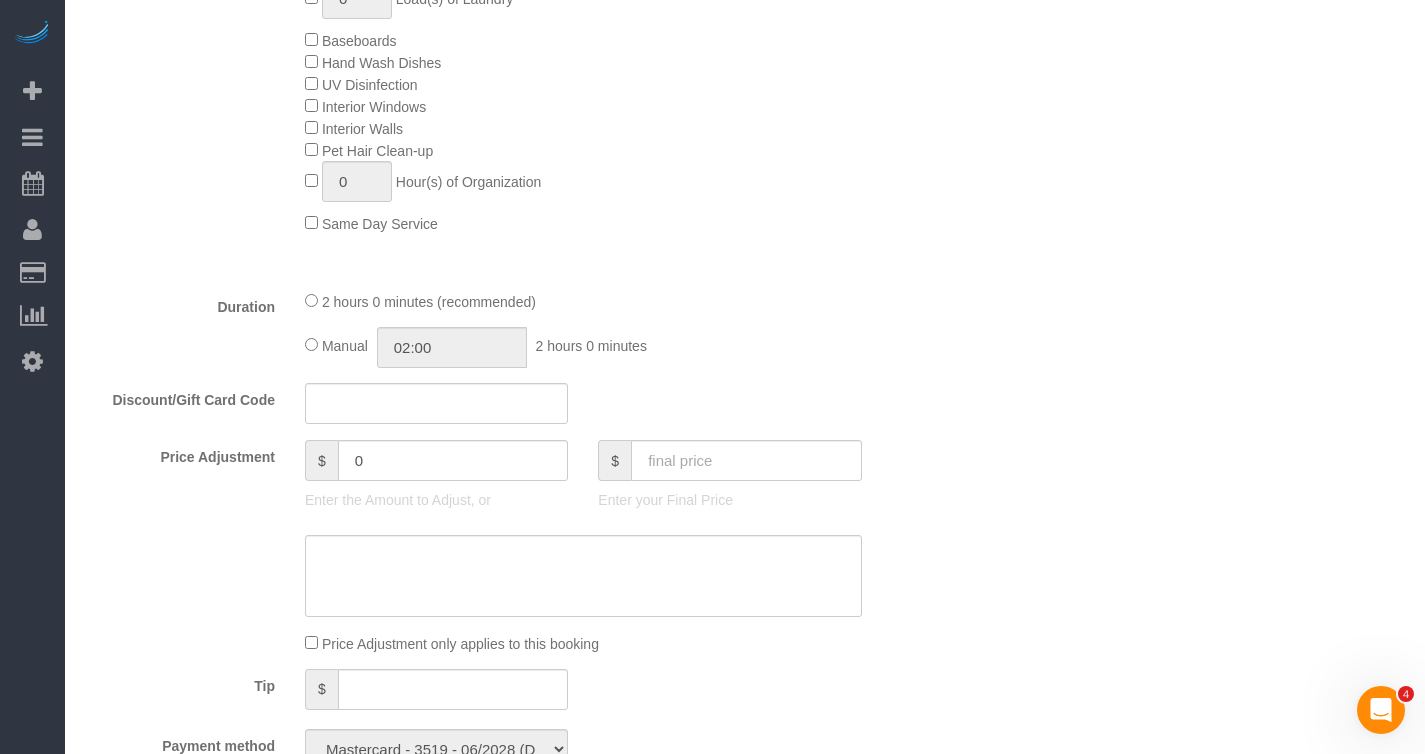 scroll, scrollTop: 1219, scrollLeft: 0, axis: vertical 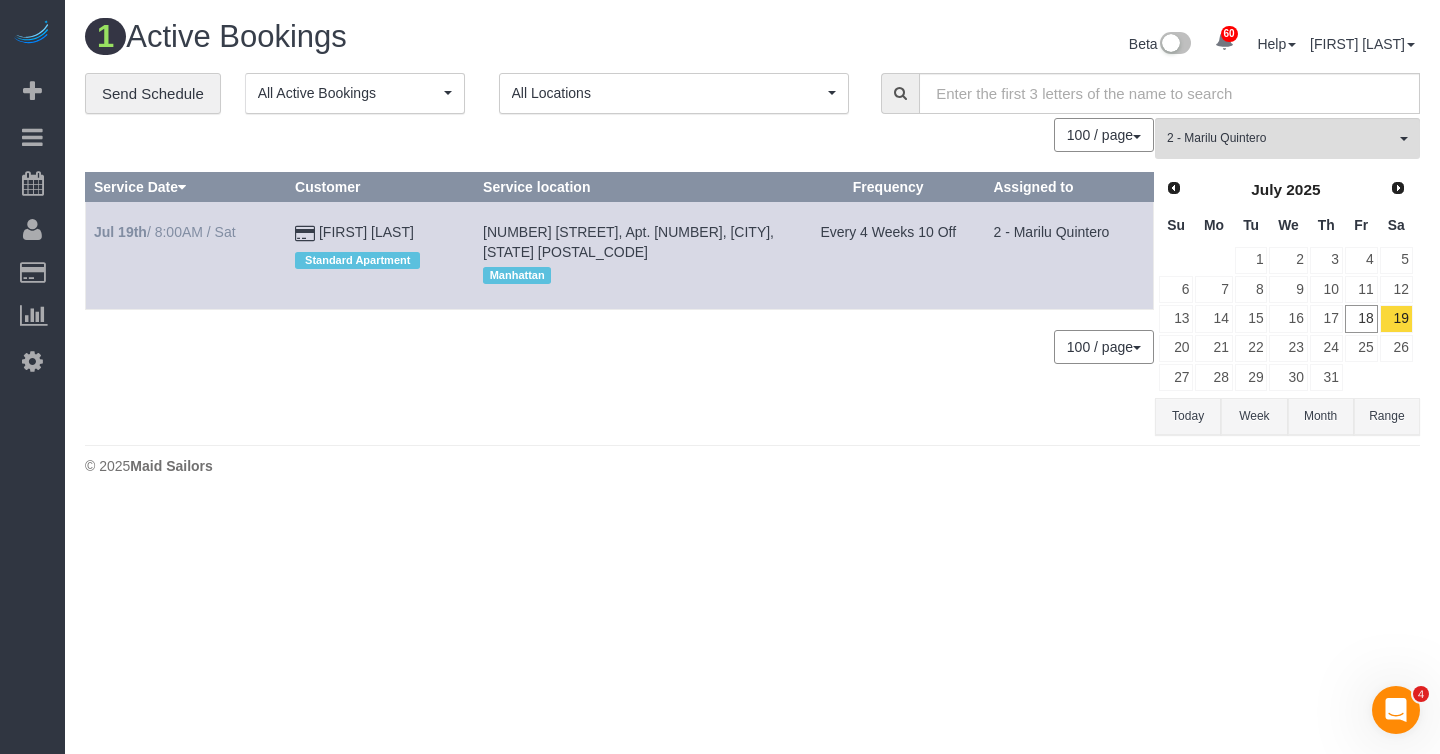drag, startPoint x: 257, startPoint y: 230, endPoint x: 96, endPoint y: 230, distance: 161 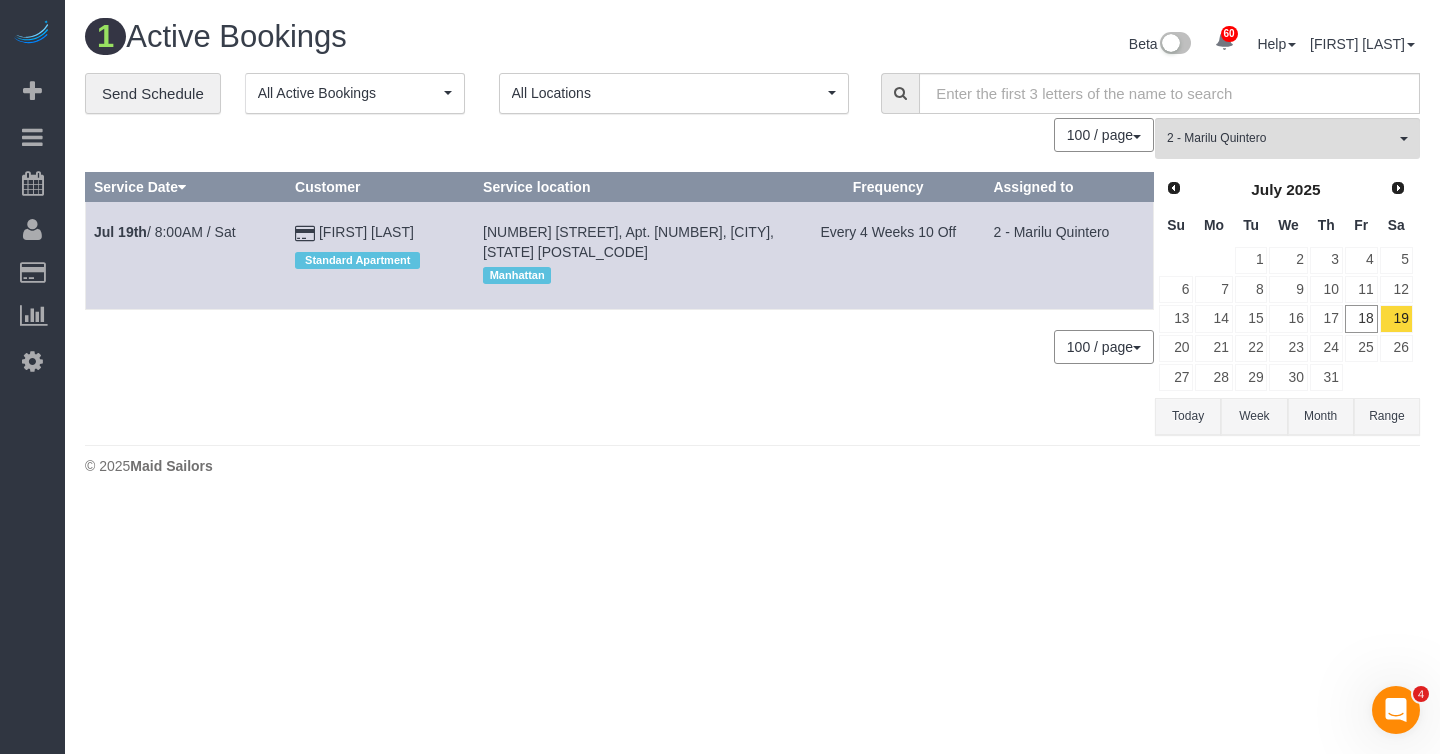 copy on "[MONTH] [DAY]th / [TIME] / Sat" 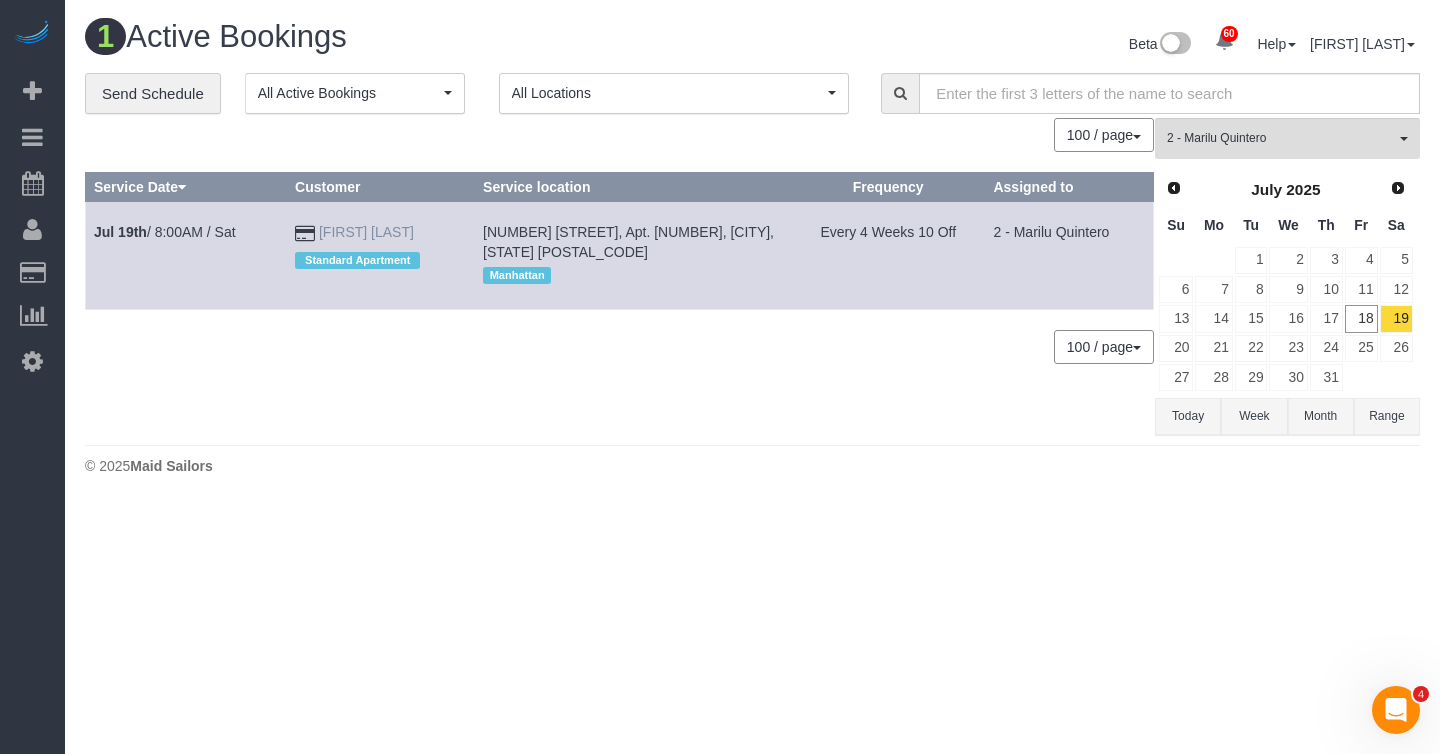 drag, startPoint x: 405, startPoint y: 236, endPoint x: 324, endPoint y: 237, distance: 81.00617 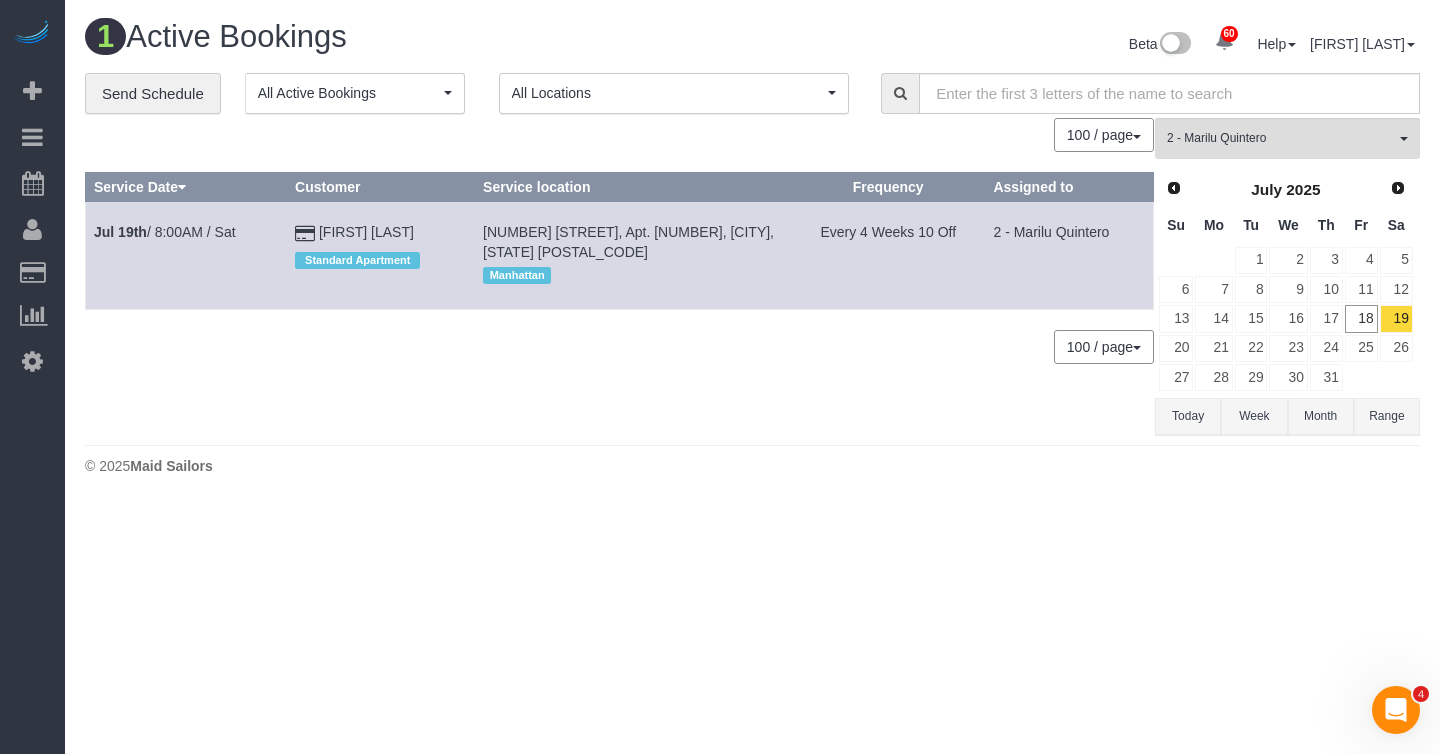 copy on "[FIRST] [LAST]" 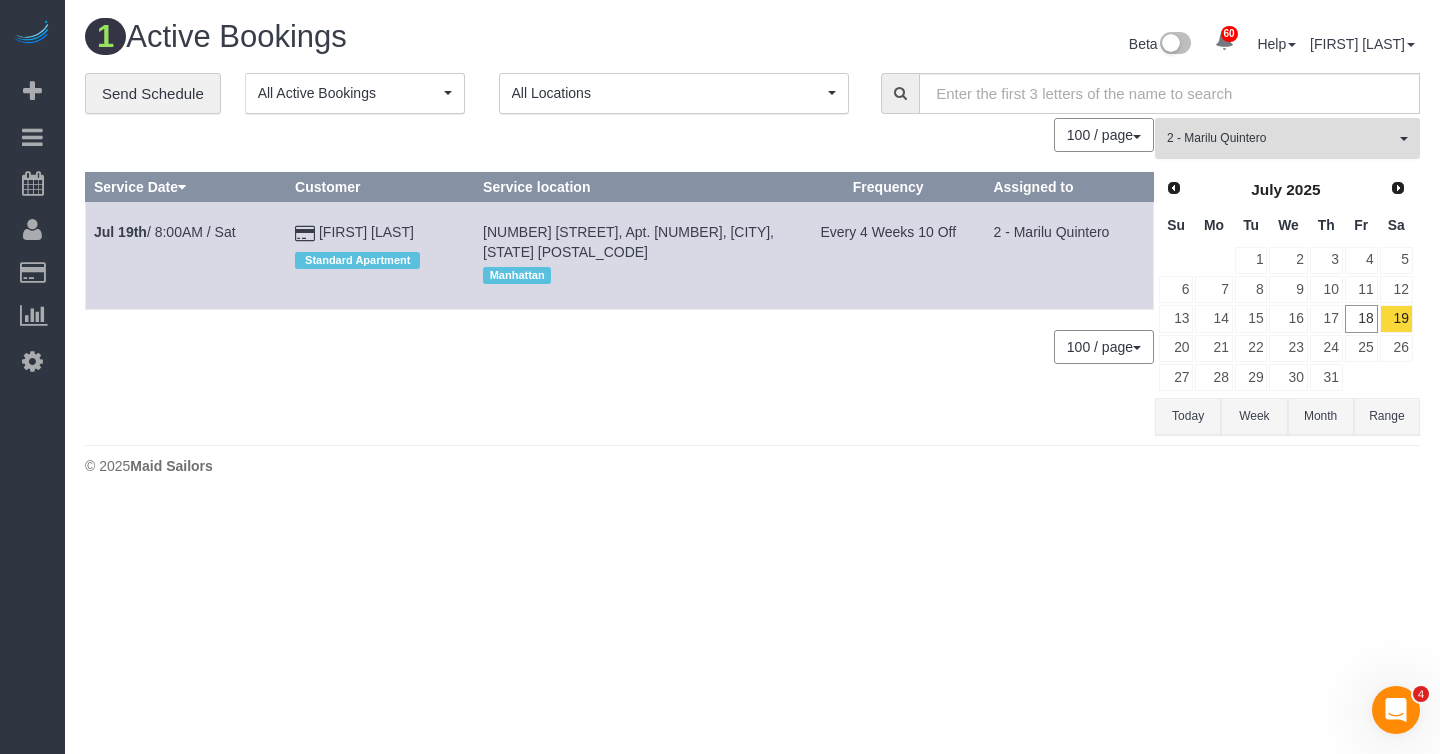 click on "2 - Marilu Quintero" at bounding box center (1281, 138) 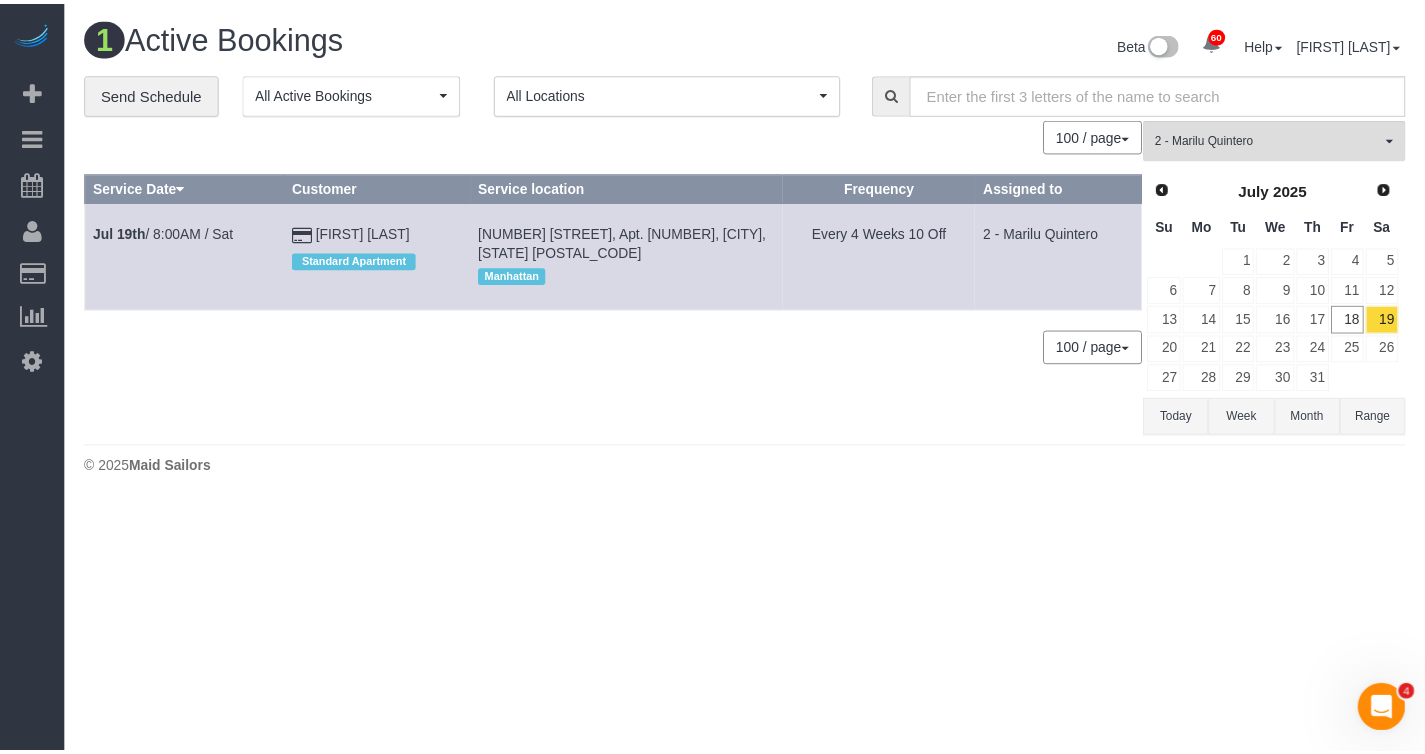 scroll, scrollTop: 1190, scrollLeft: 0, axis: vertical 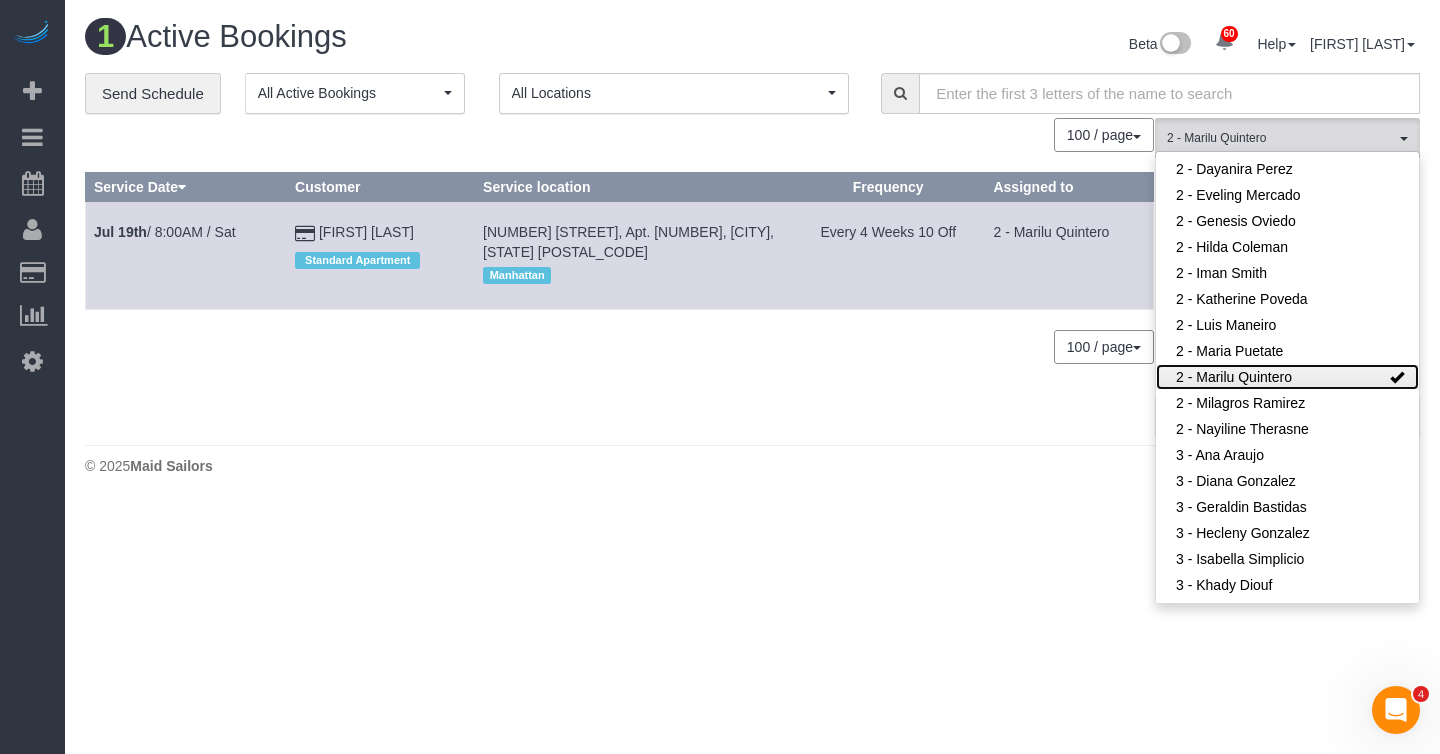click on "2 - Marilu Quintero" at bounding box center (1287, 377) 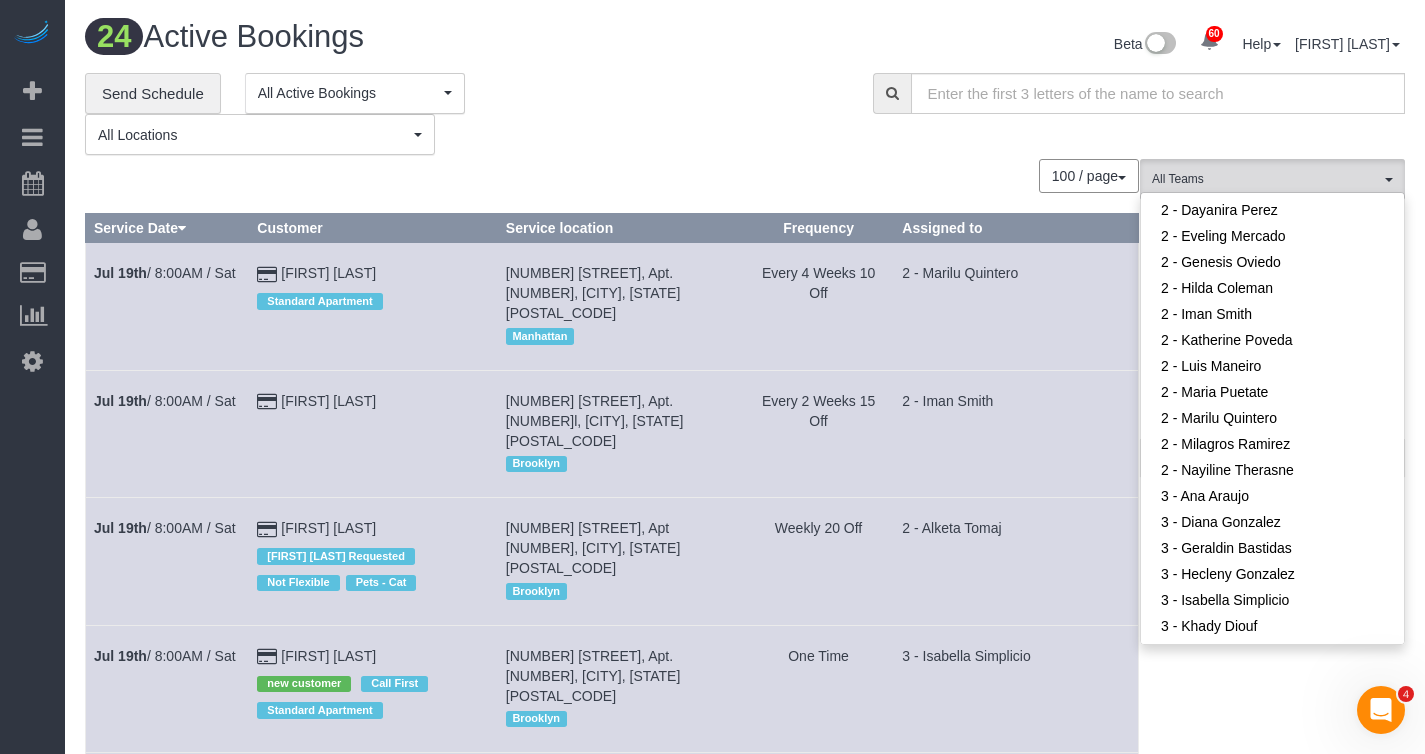 scroll, scrollTop: 1797, scrollLeft: 0, axis: vertical 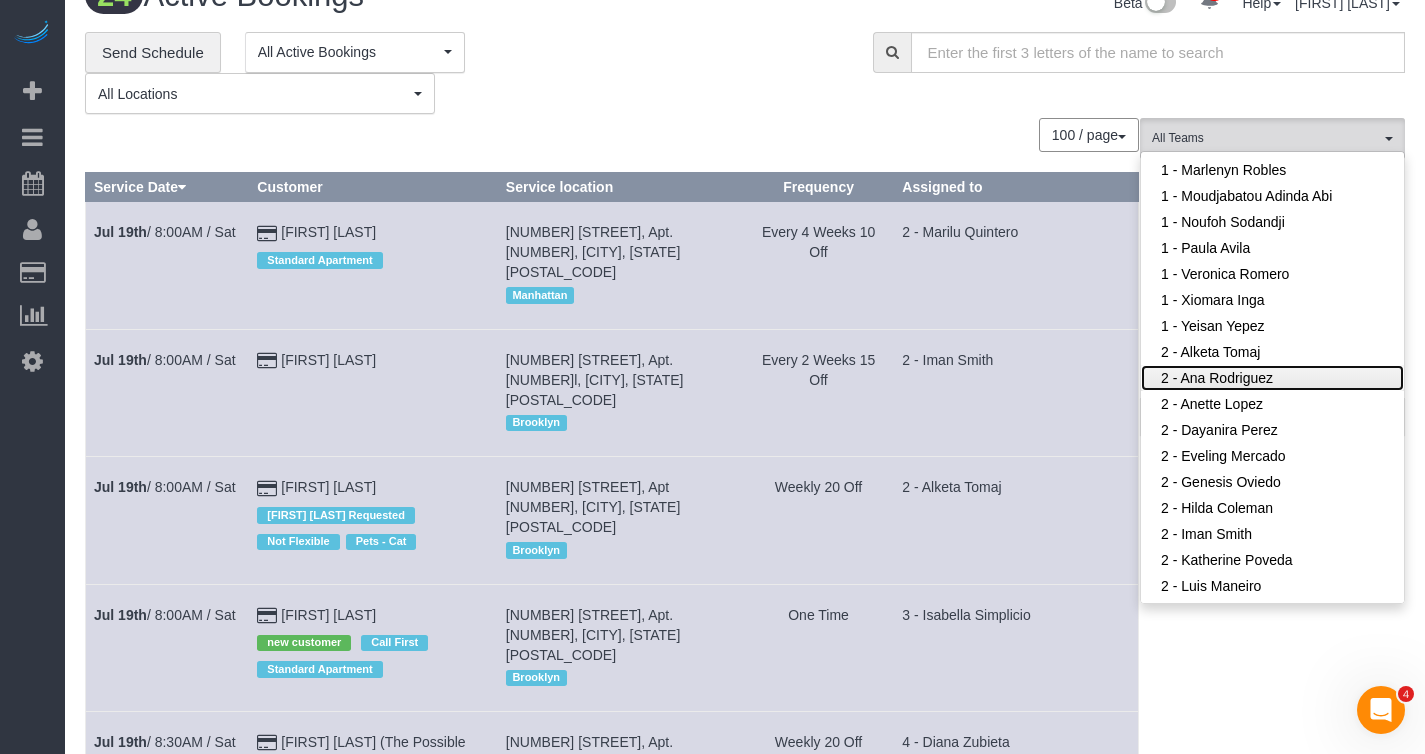 click on "2 - Ana Rodriguez" at bounding box center (1272, 378) 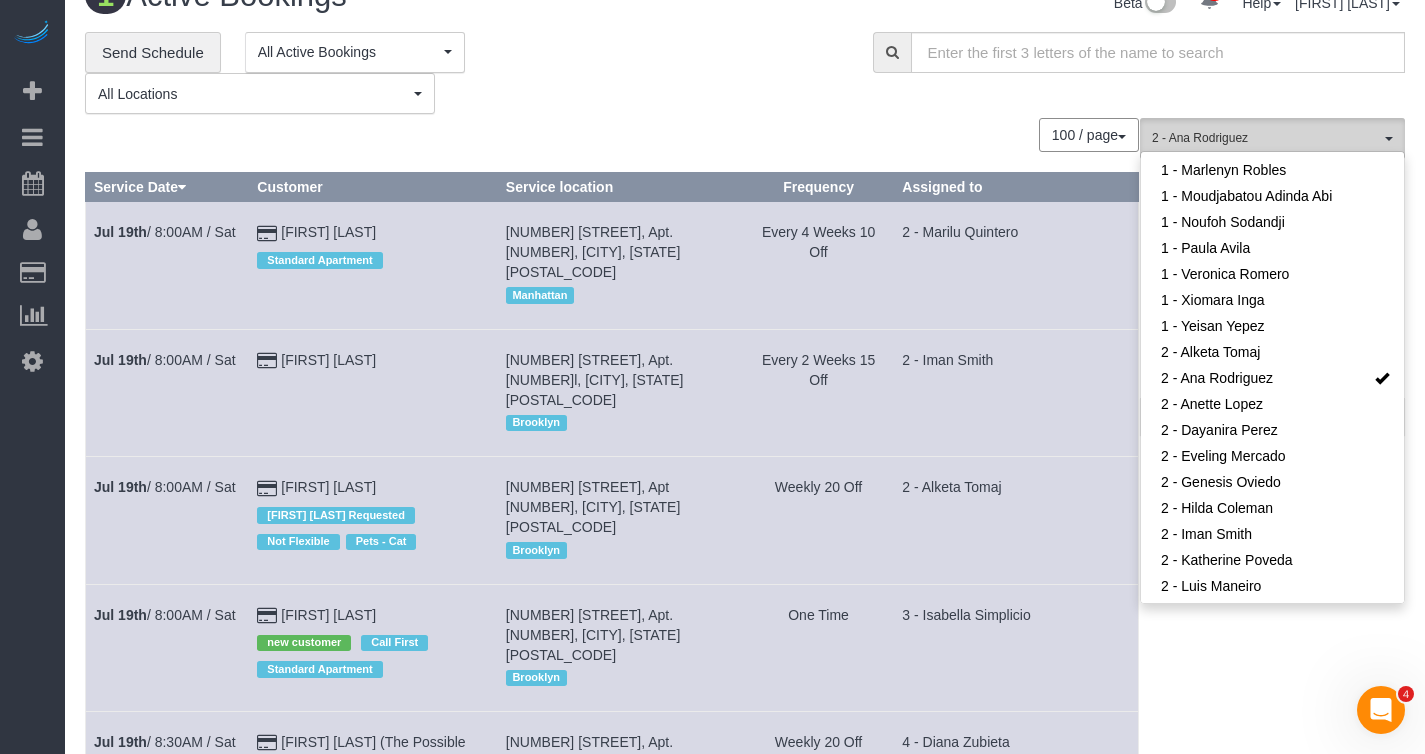 click on "2 - Ana Rodriguez" at bounding box center (1266, 138) 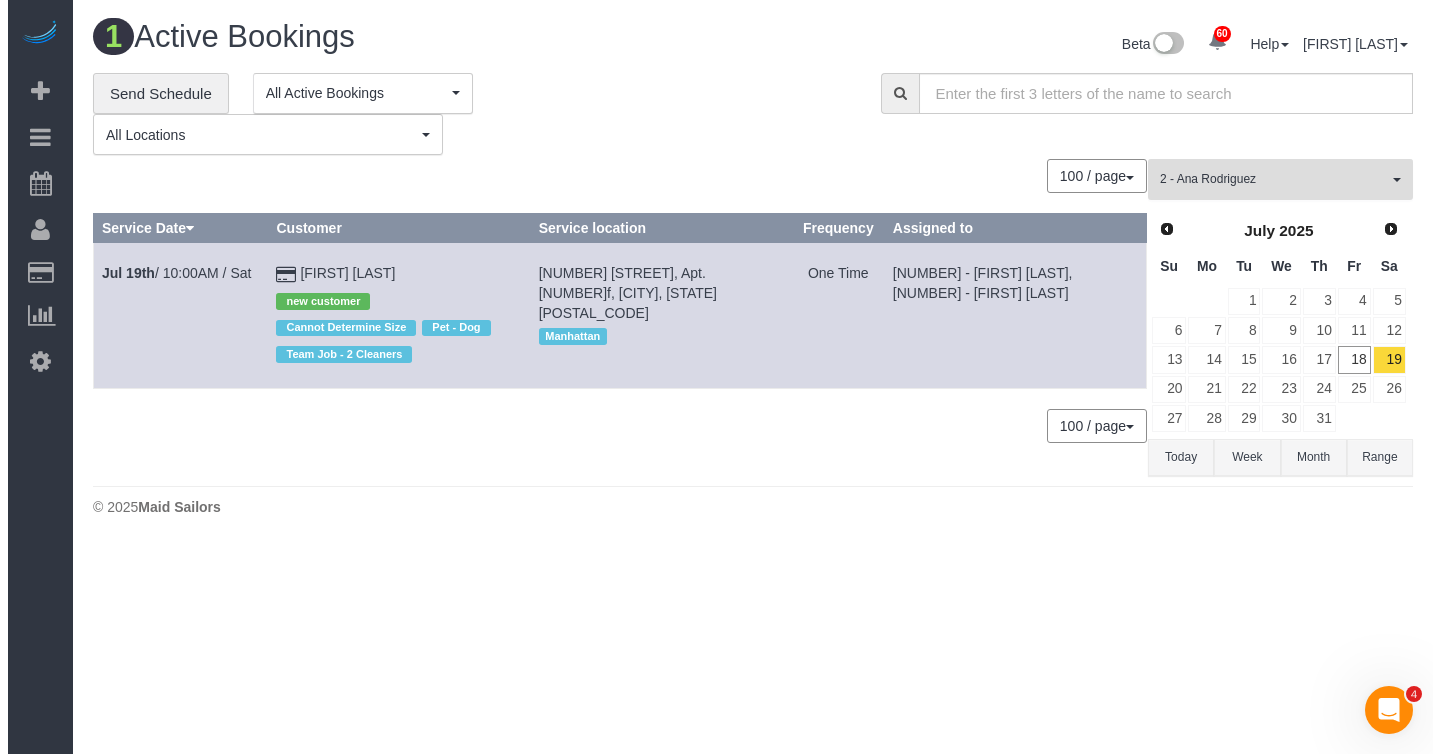 scroll, scrollTop: 0, scrollLeft: 0, axis: both 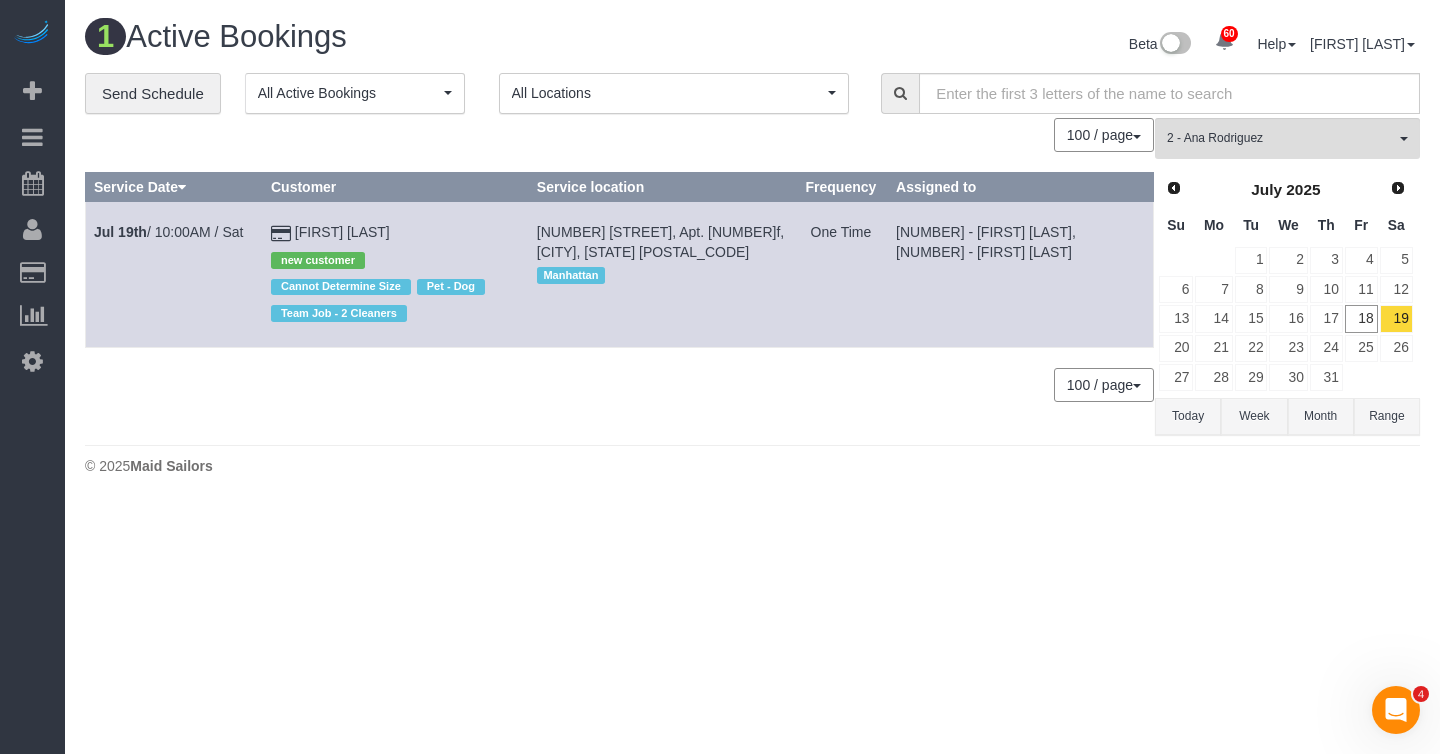 drag, startPoint x: 246, startPoint y: 237, endPoint x: 90, endPoint y: 236, distance: 156.0032 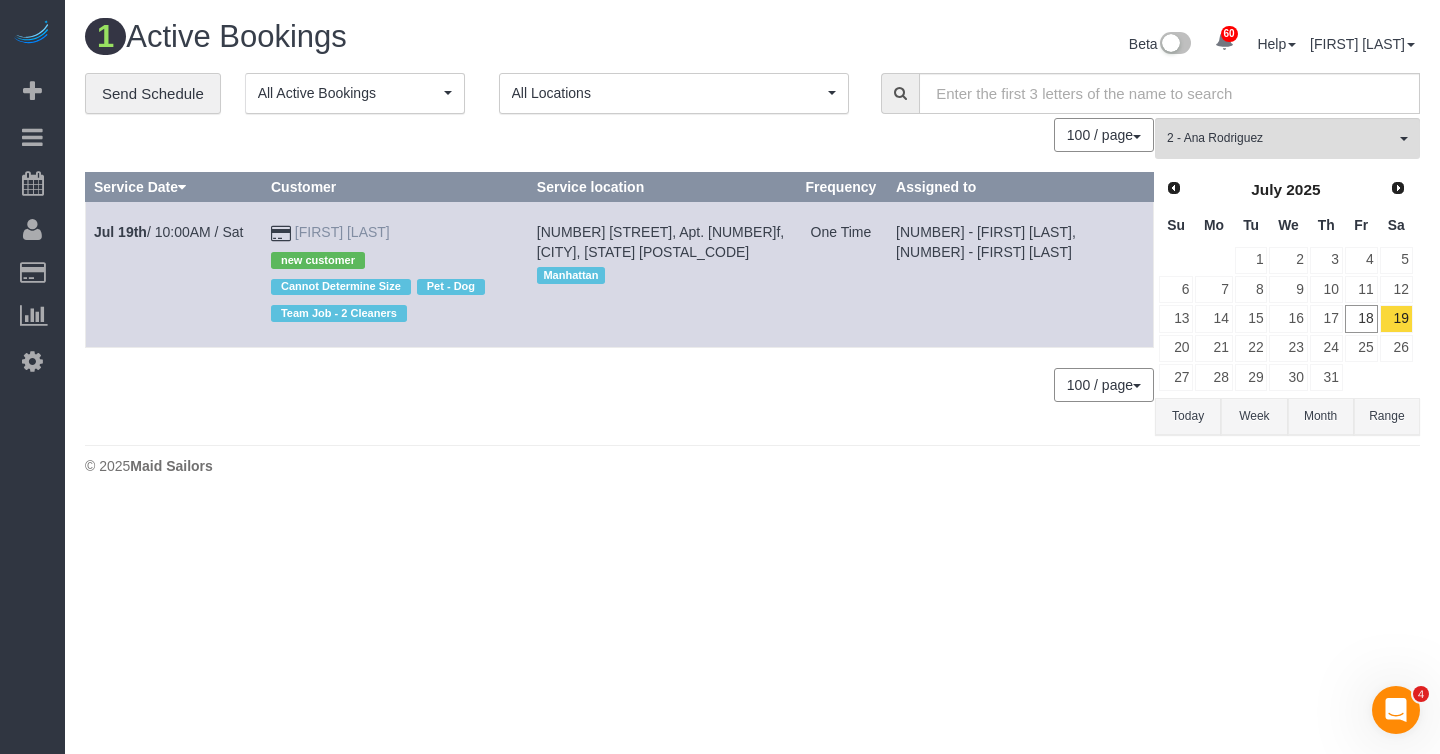 drag, startPoint x: 428, startPoint y: 240, endPoint x: 301, endPoint y: 234, distance: 127.141655 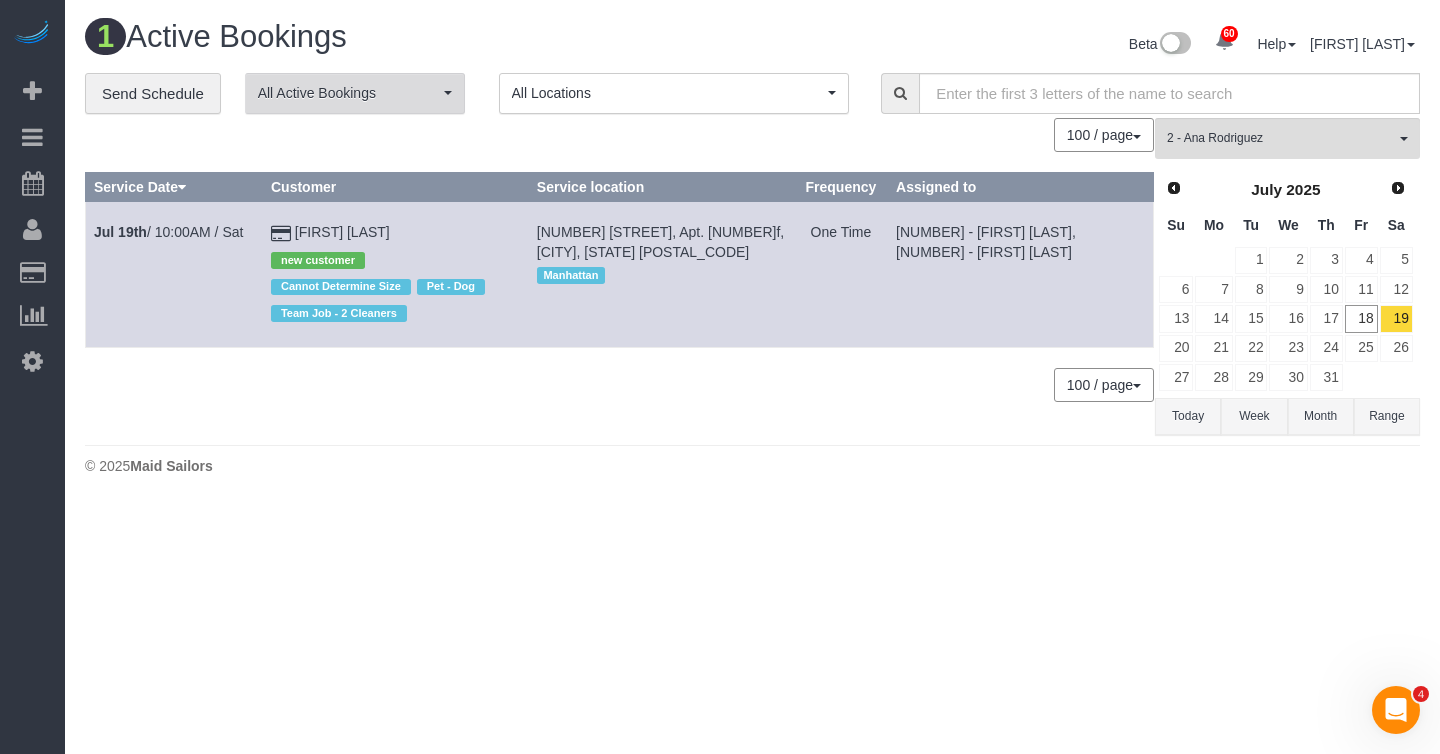 copy on "[FIRST] [LAST]" 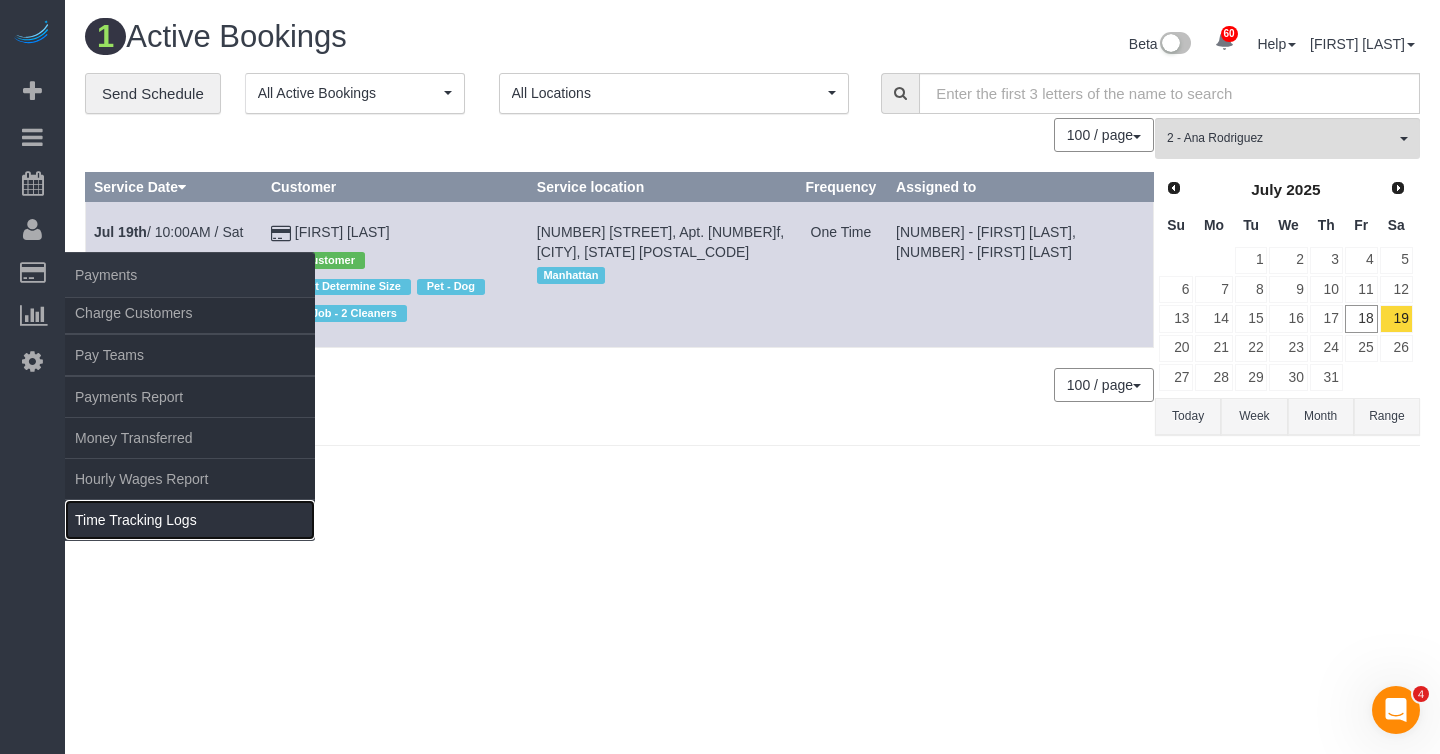 click on "Time Tracking Logs" at bounding box center [190, 520] 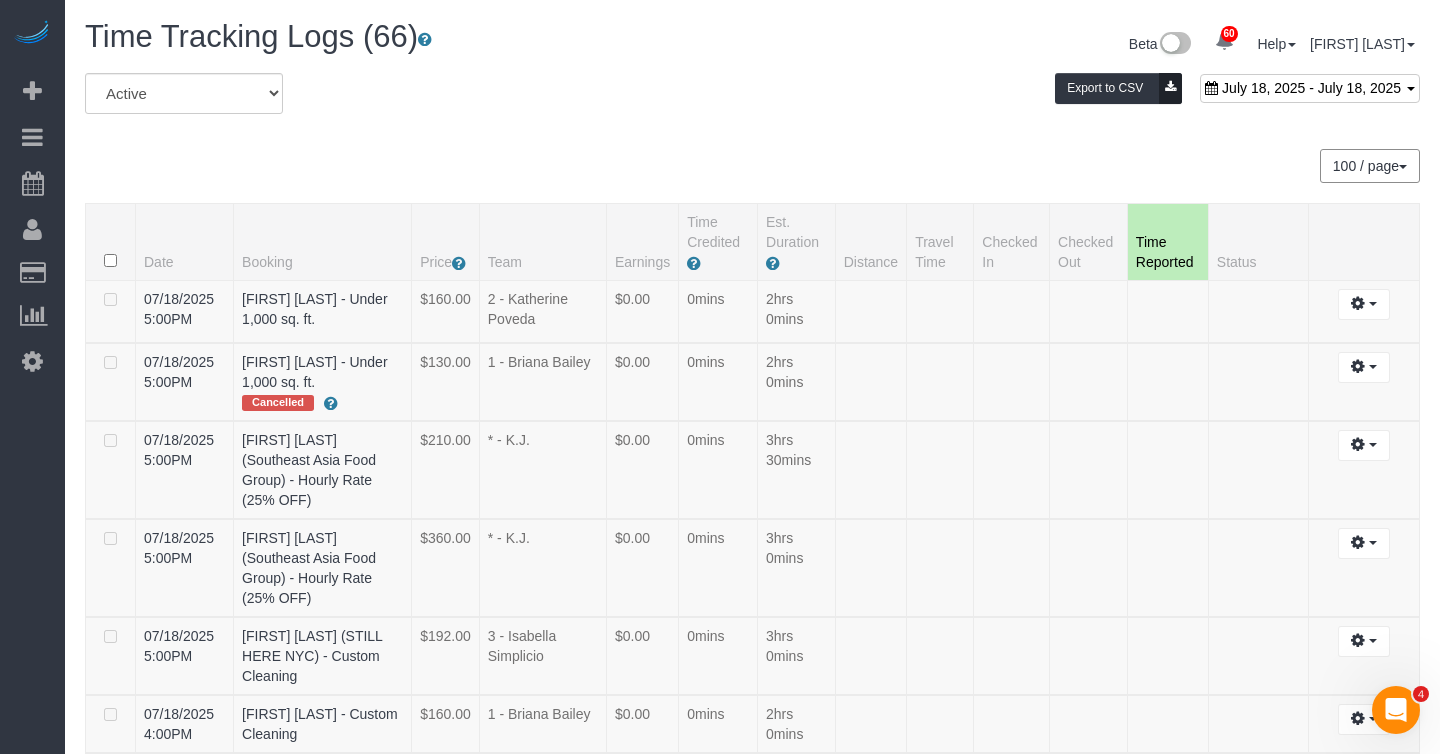 scroll, scrollTop: 2165, scrollLeft: 0, axis: vertical 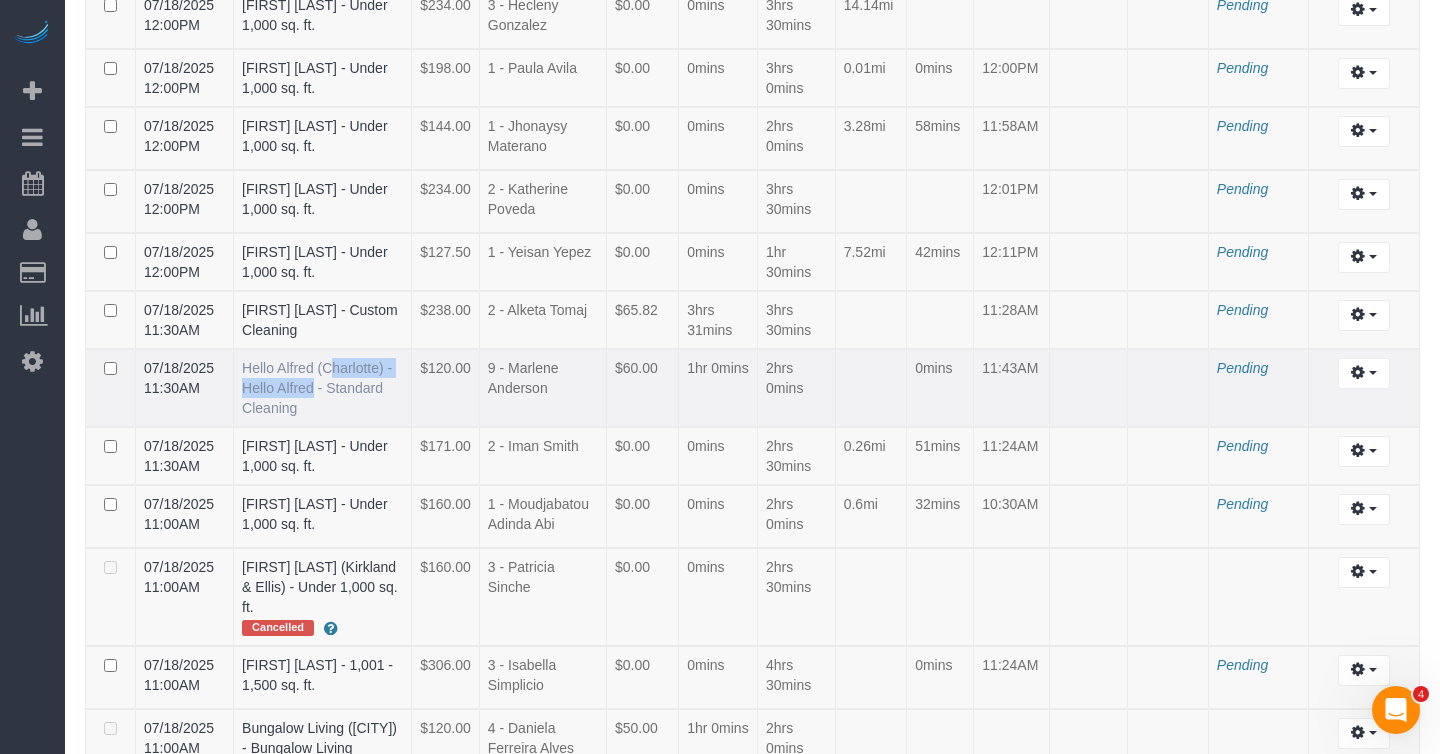drag, startPoint x: 241, startPoint y: 378, endPoint x: 384, endPoint y: 380, distance: 143.01399 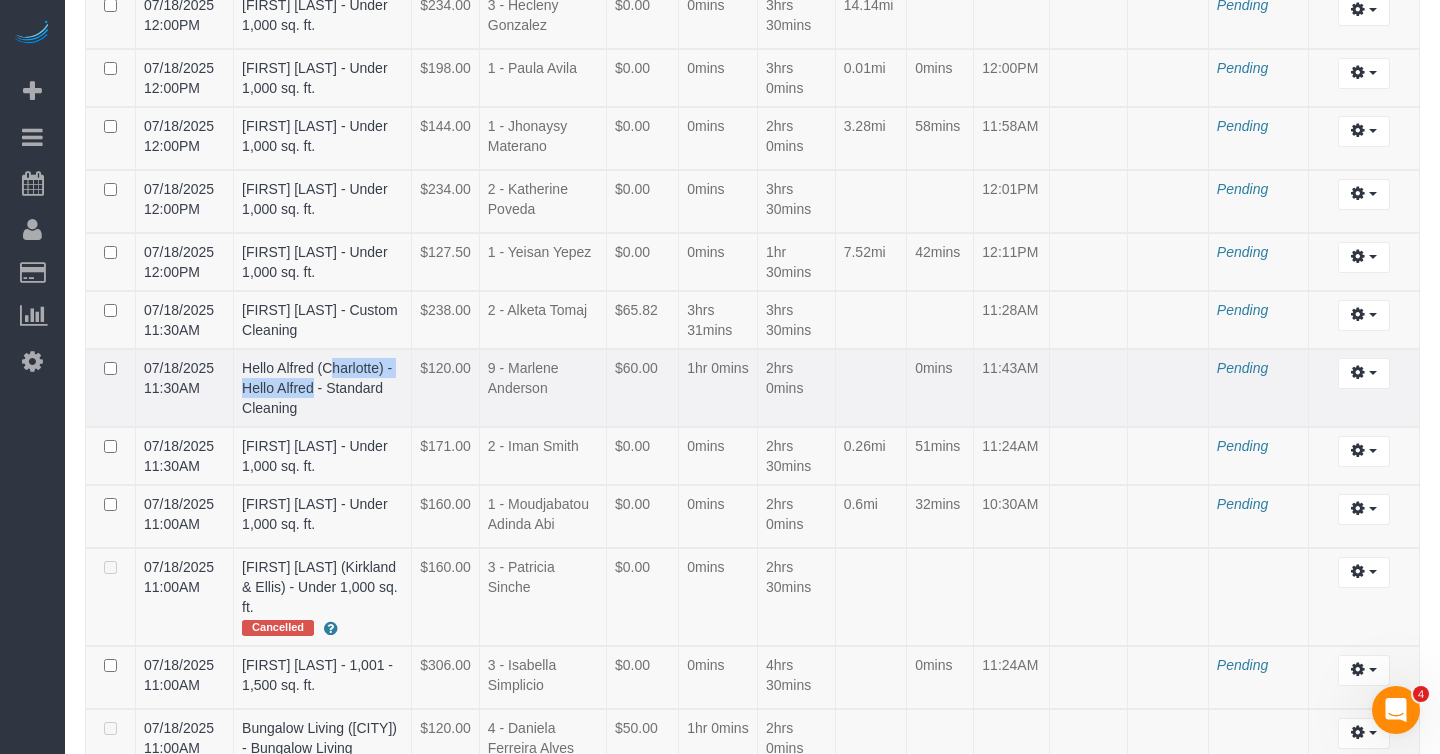 drag, startPoint x: 208, startPoint y: 400, endPoint x: 142, endPoint y: 383, distance: 68.154236 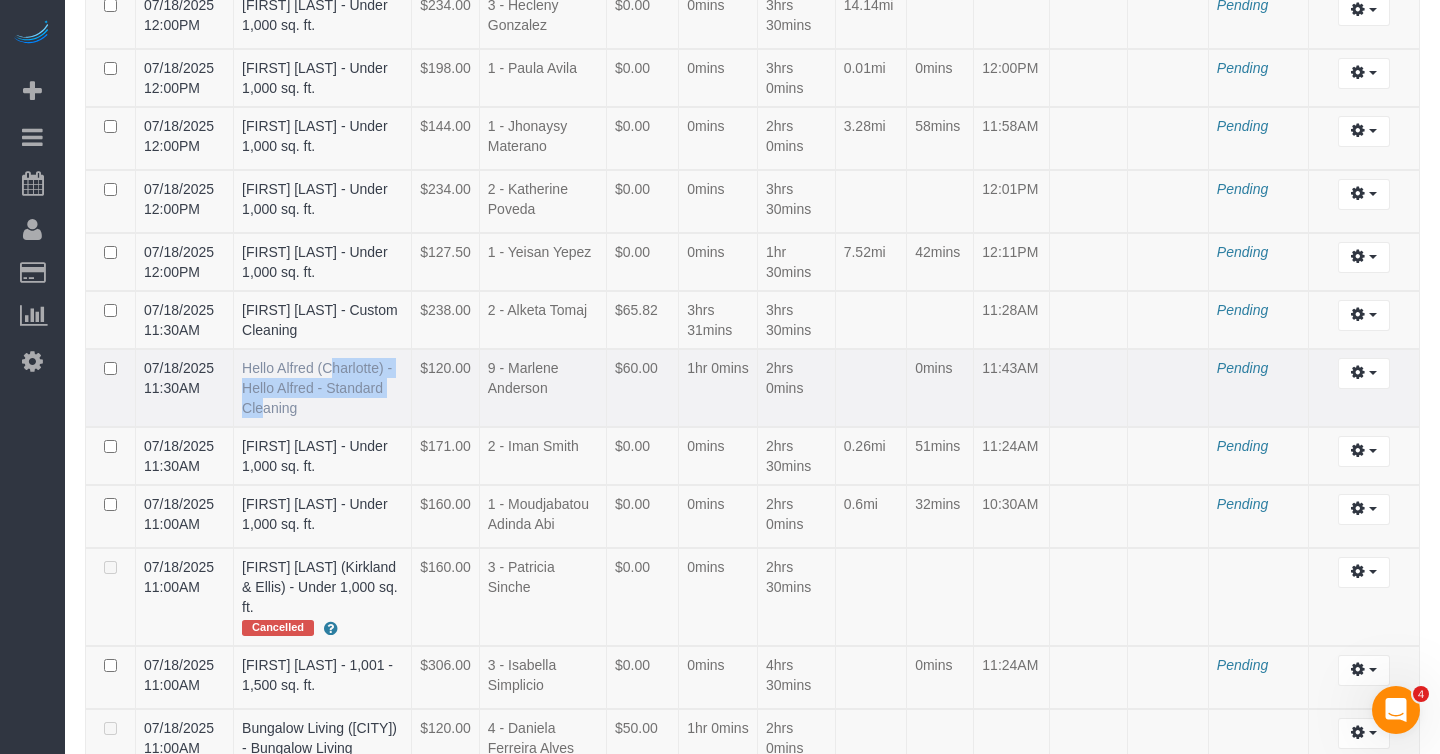 drag, startPoint x: 240, startPoint y: 371, endPoint x: 316, endPoint y: 392, distance: 78.84795 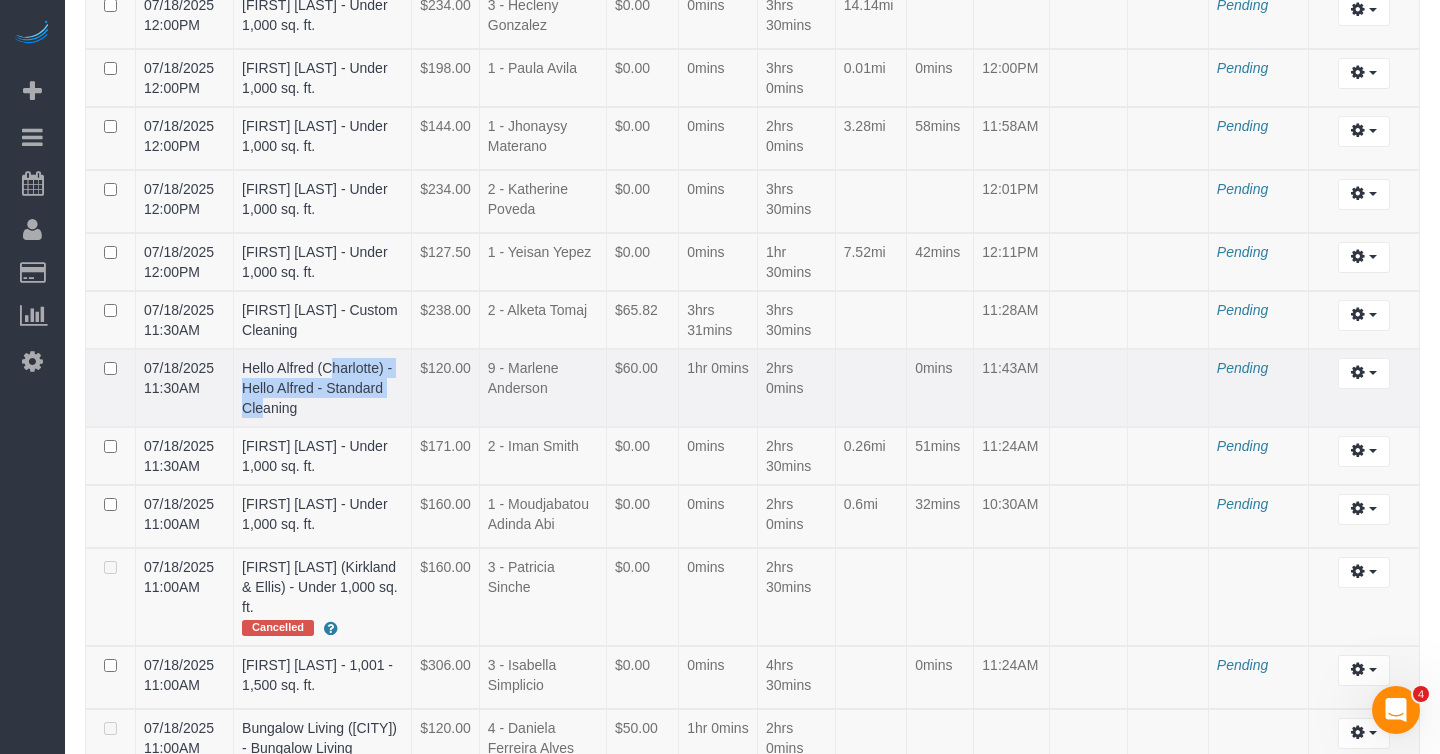 drag, startPoint x: 504, startPoint y: 374, endPoint x: 565, endPoint y: 391, distance: 63.324562 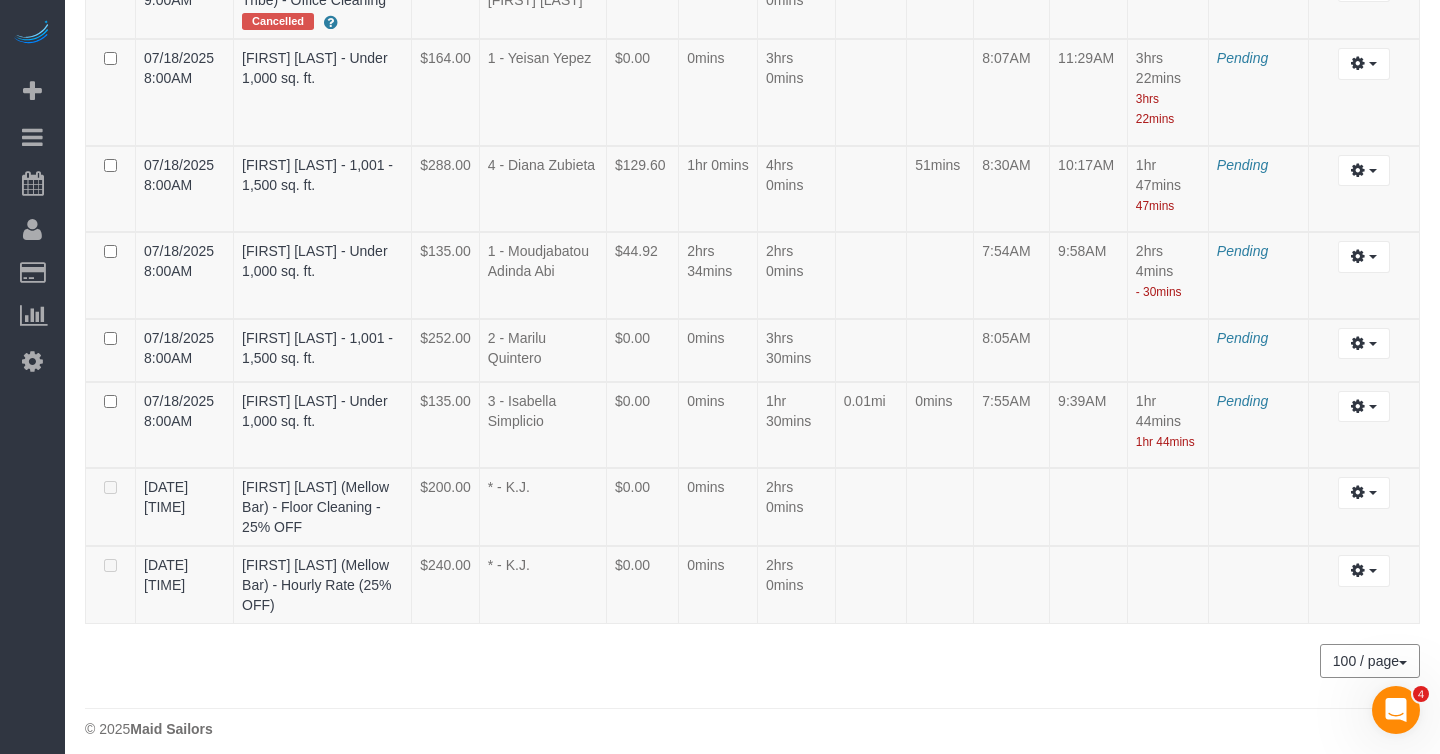 scroll, scrollTop: 948, scrollLeft: 0, axis: vertical 